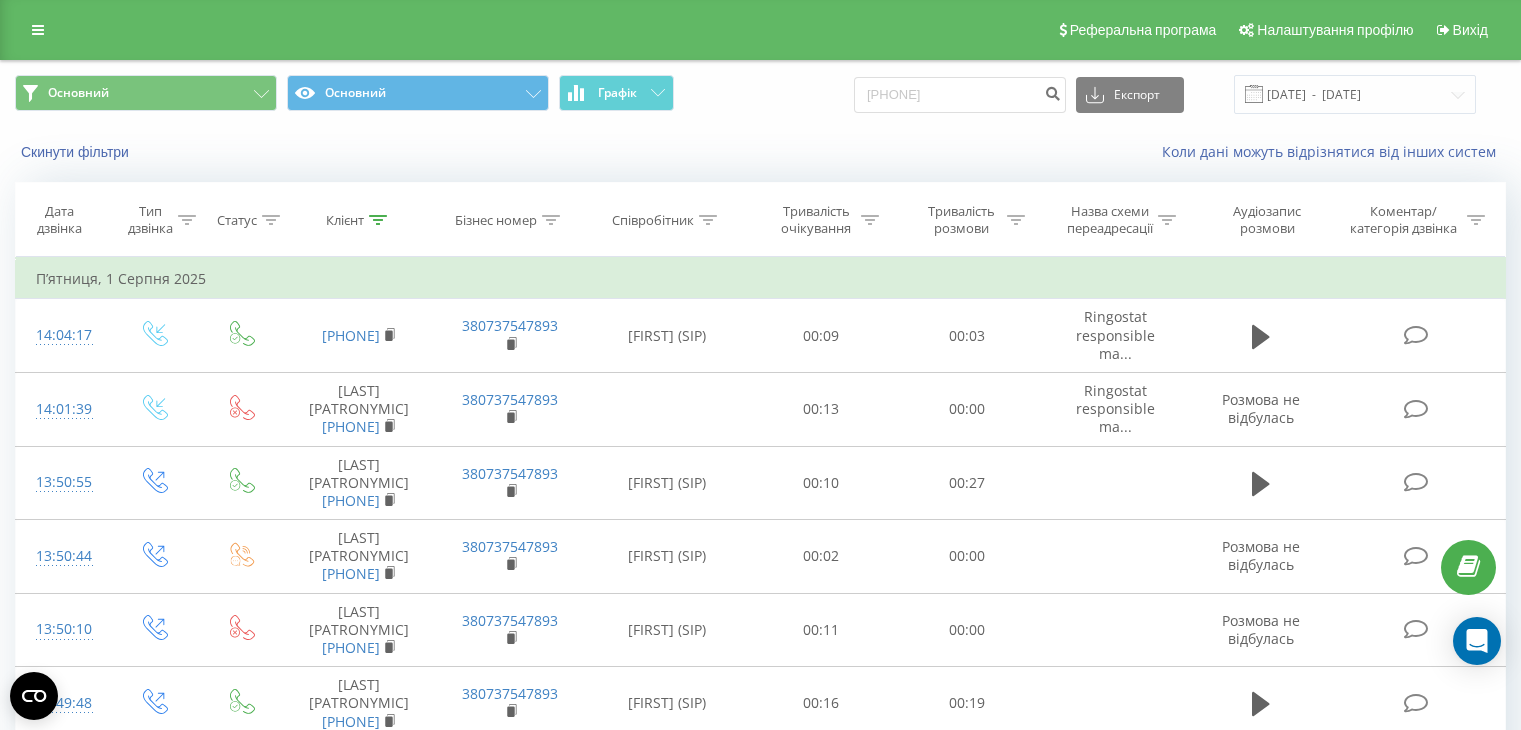 scroll, scrollTop: 0, scrollLeft: 0, axis: both 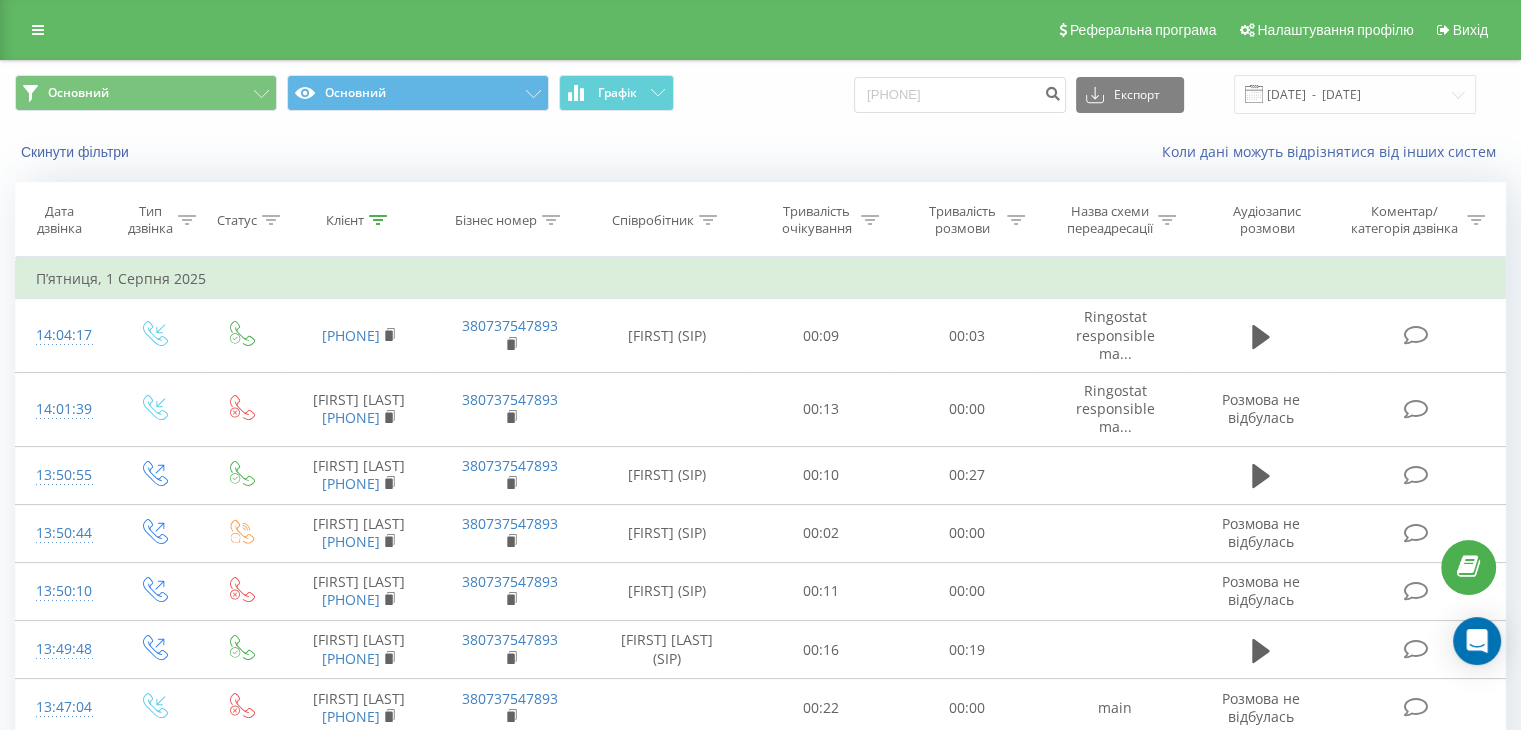click on "Основний Основний Графік 380509079292 Експорт .csv .xls .xlsx 01.05.2025  -  01.08.2025" at bounding box center (760, 94) 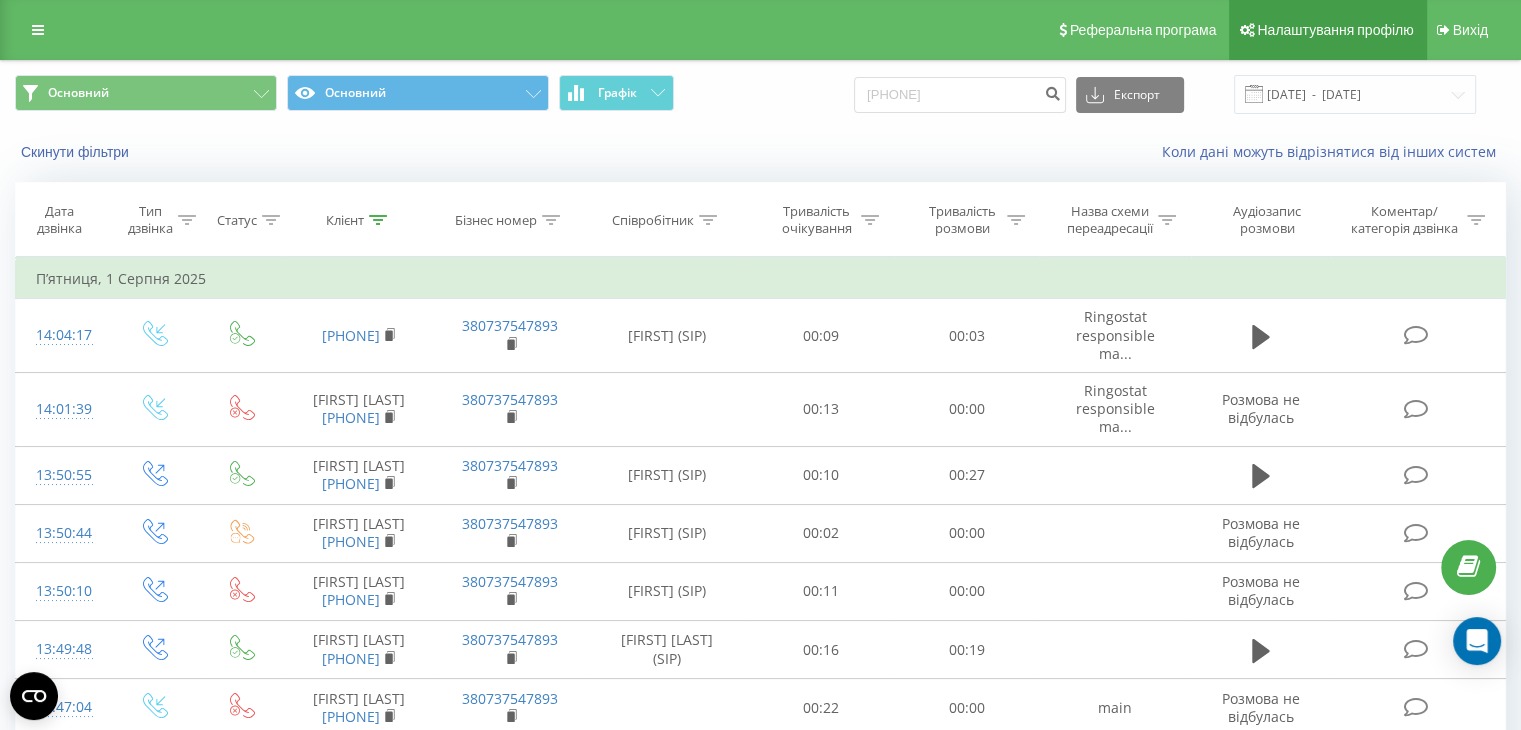 click on "Налаштування профілю" at bounding box center (1335, 30) 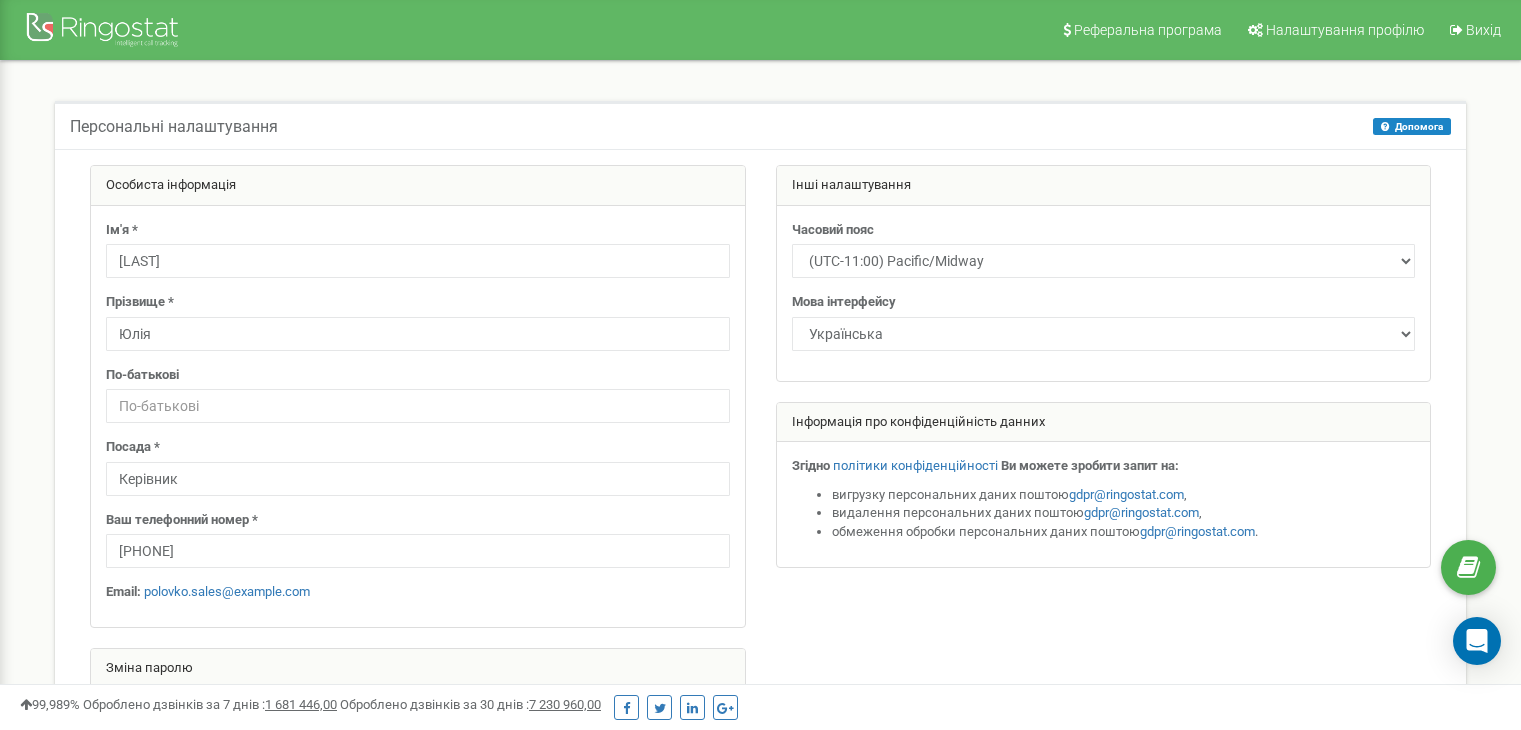 scroll, scrollTop: 0, scrollLeft: 0, axis: both 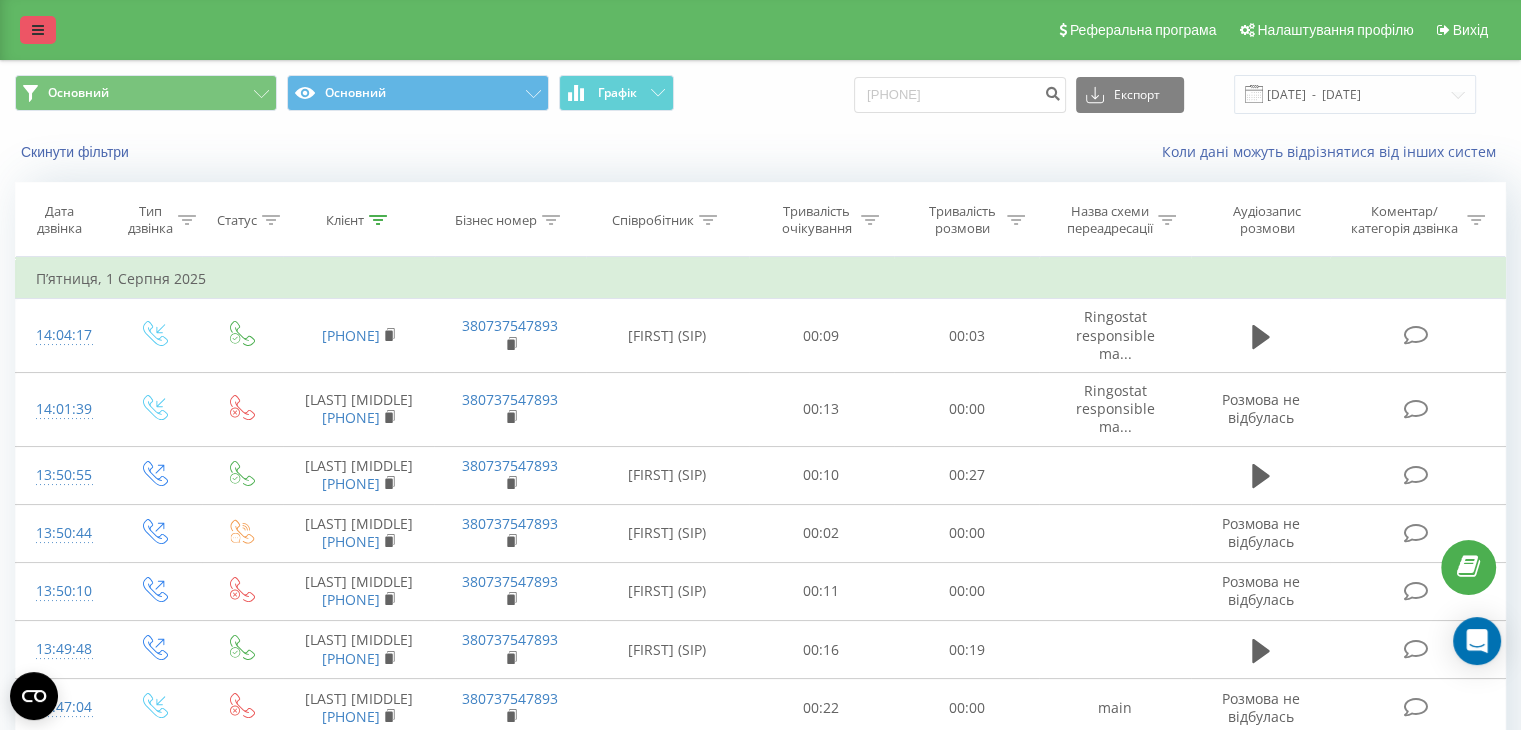 click at bounding box center [38, 30] 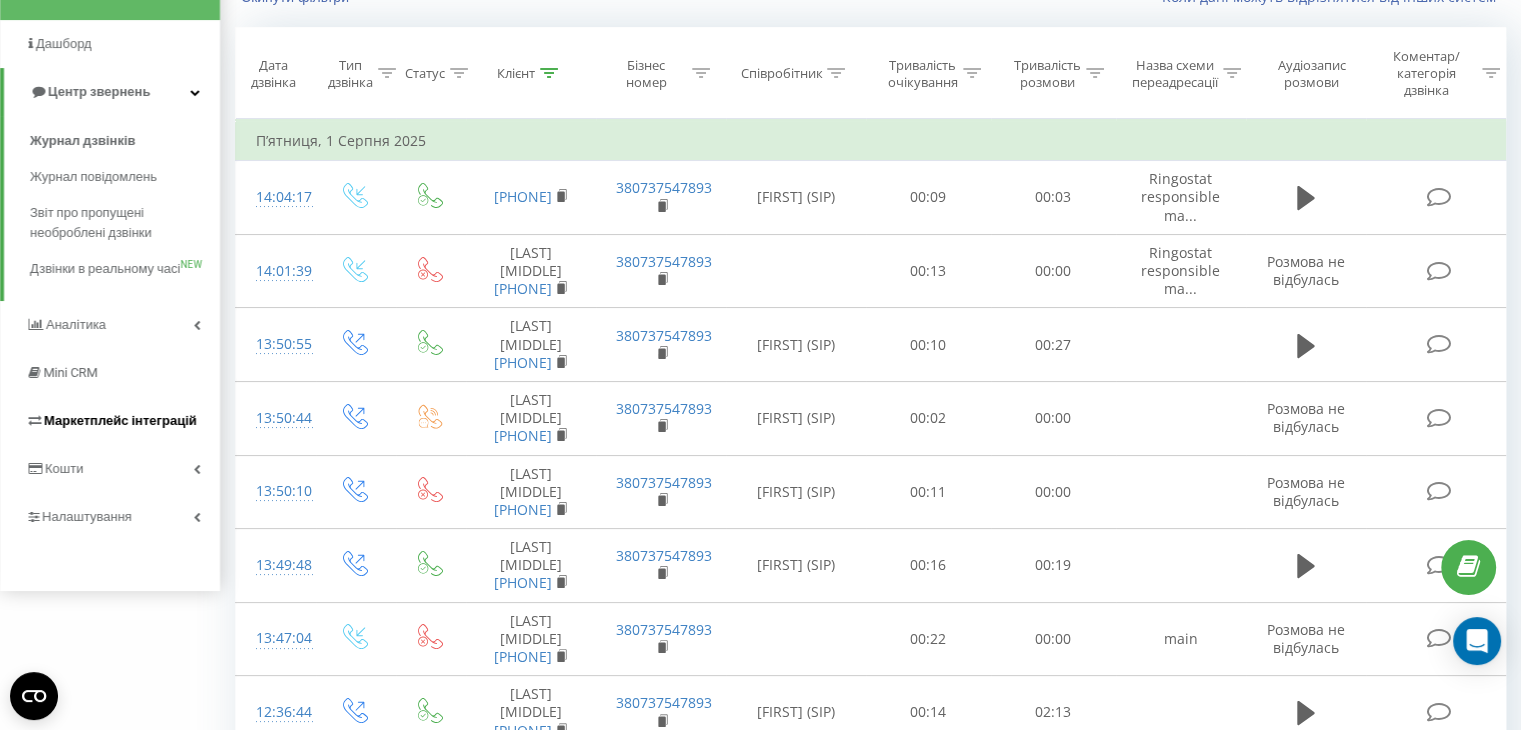 scroll, scrollTop: 0, scrollLeft: 0, axis: both 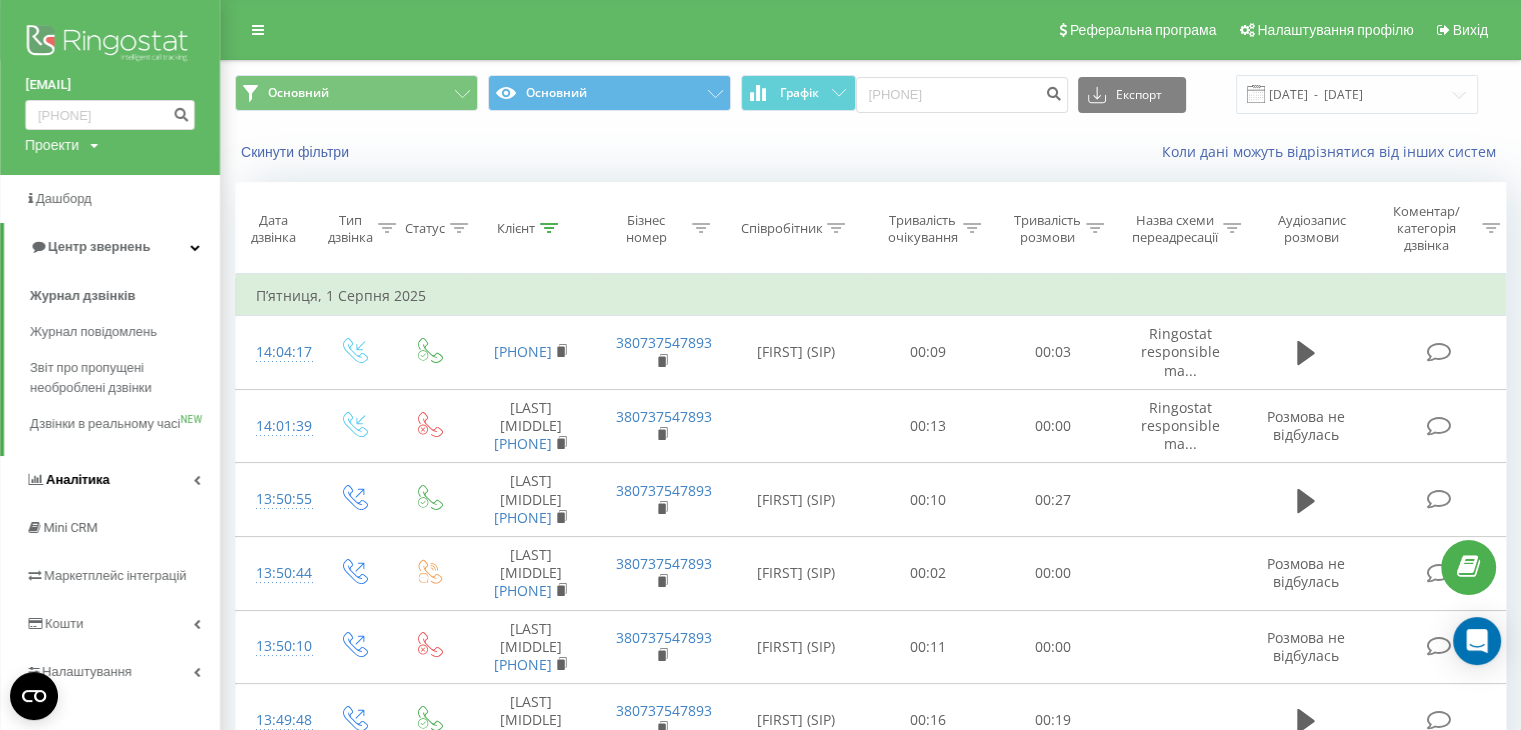 click at bounding box center (196, 480) 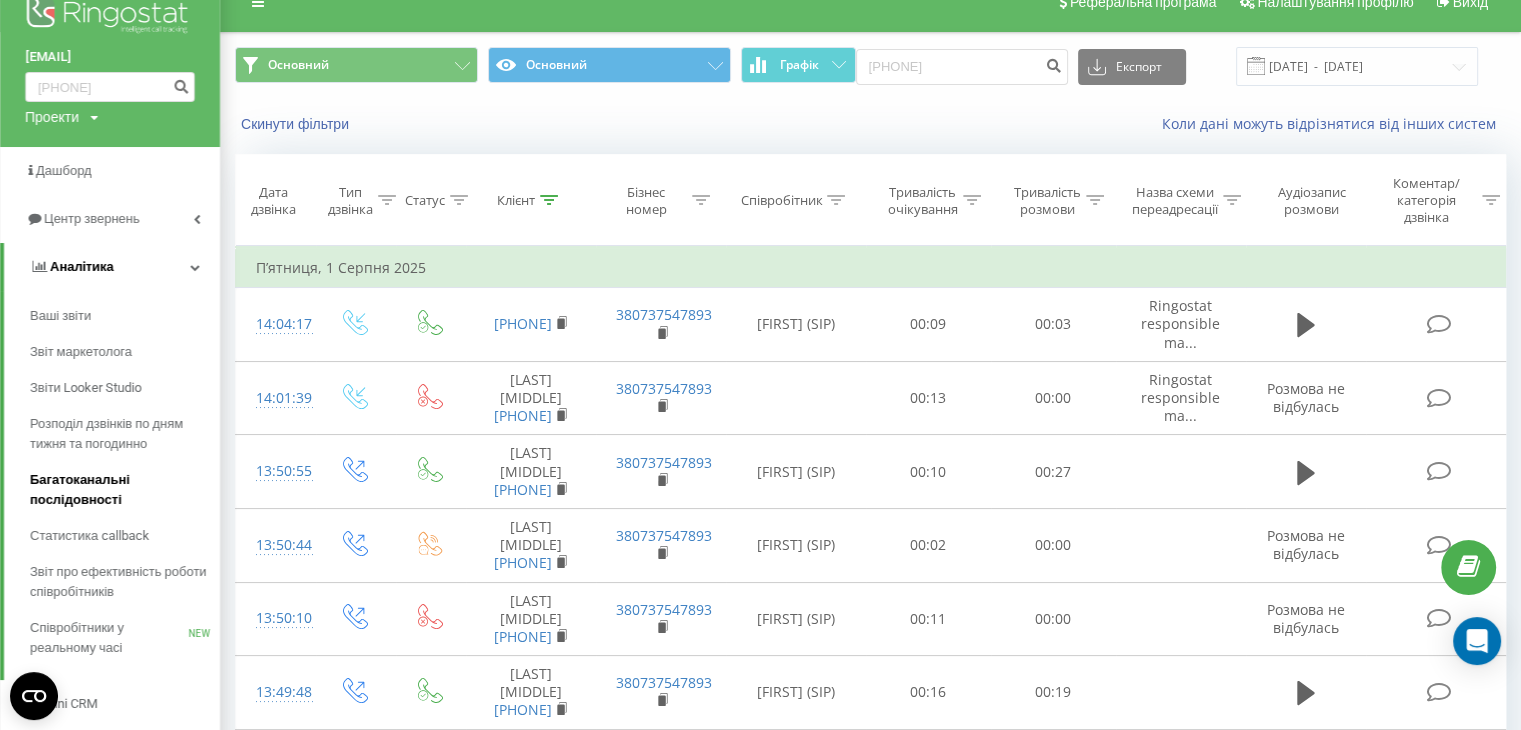scroll, scrollTop: 0, scrollLeft: 0, axis: both 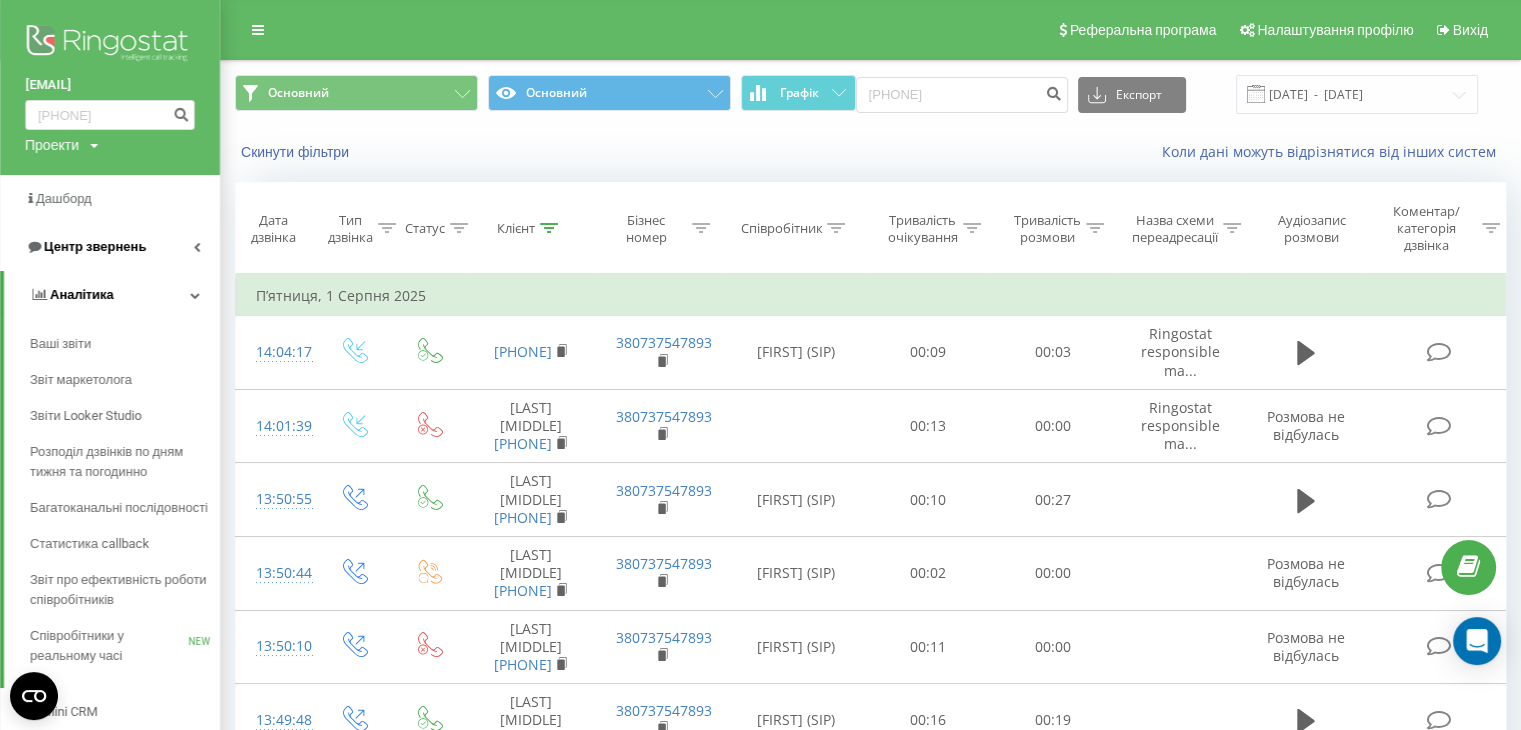click on "Центр звернень" at bounding box center (110, 247) 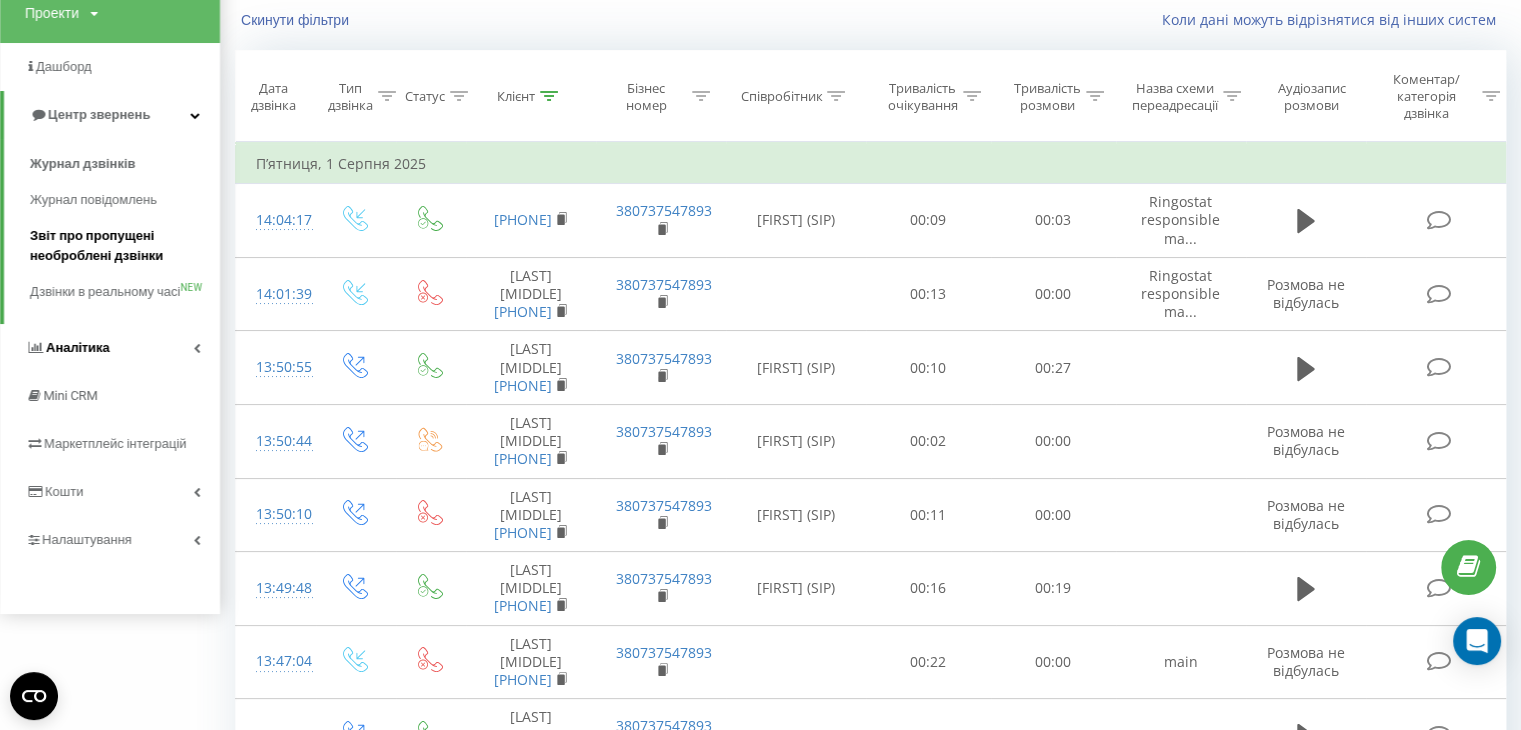 scroll, scrollTop: 140, scrollLeft: 0, axis: vertical 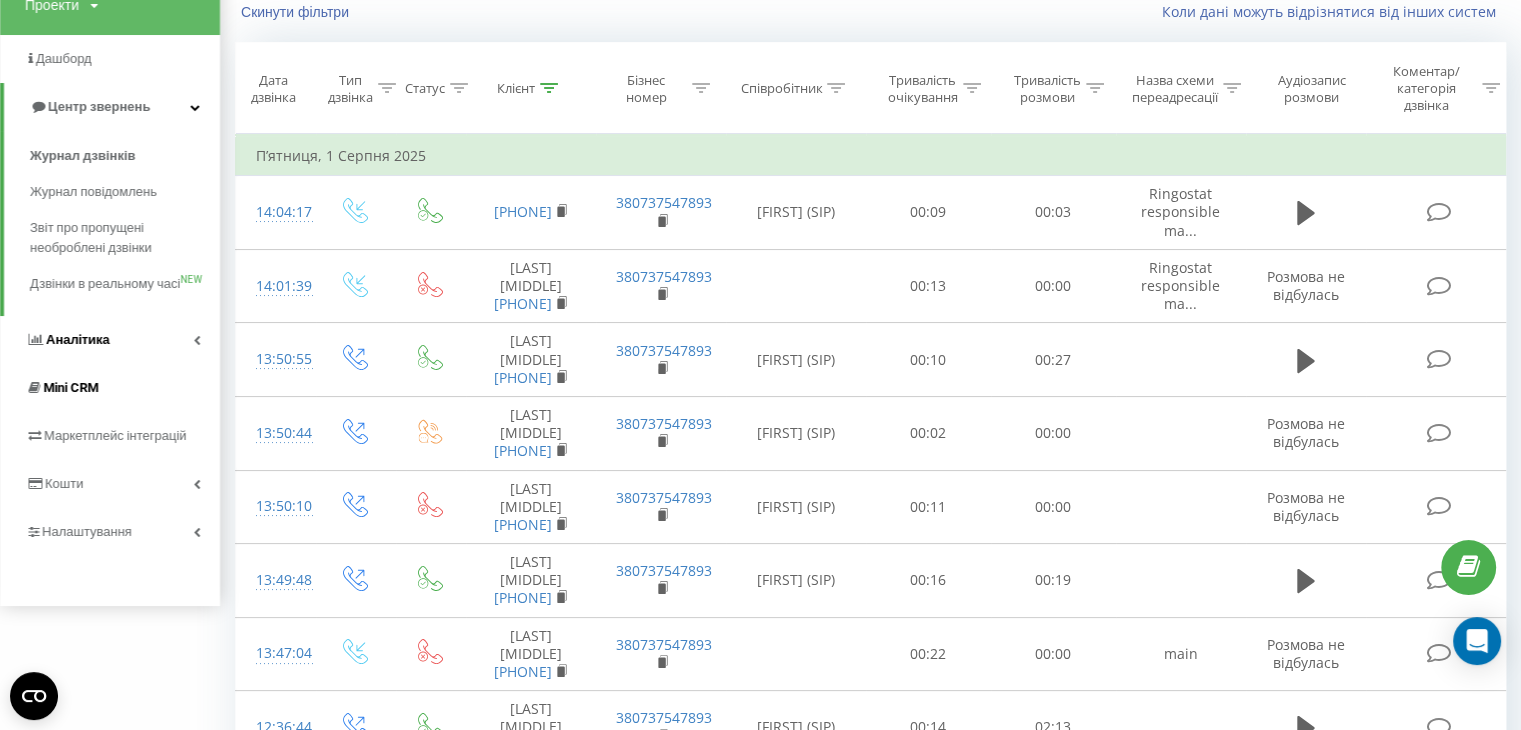 click on "Mini CRM" at bounding box center [110, 388] 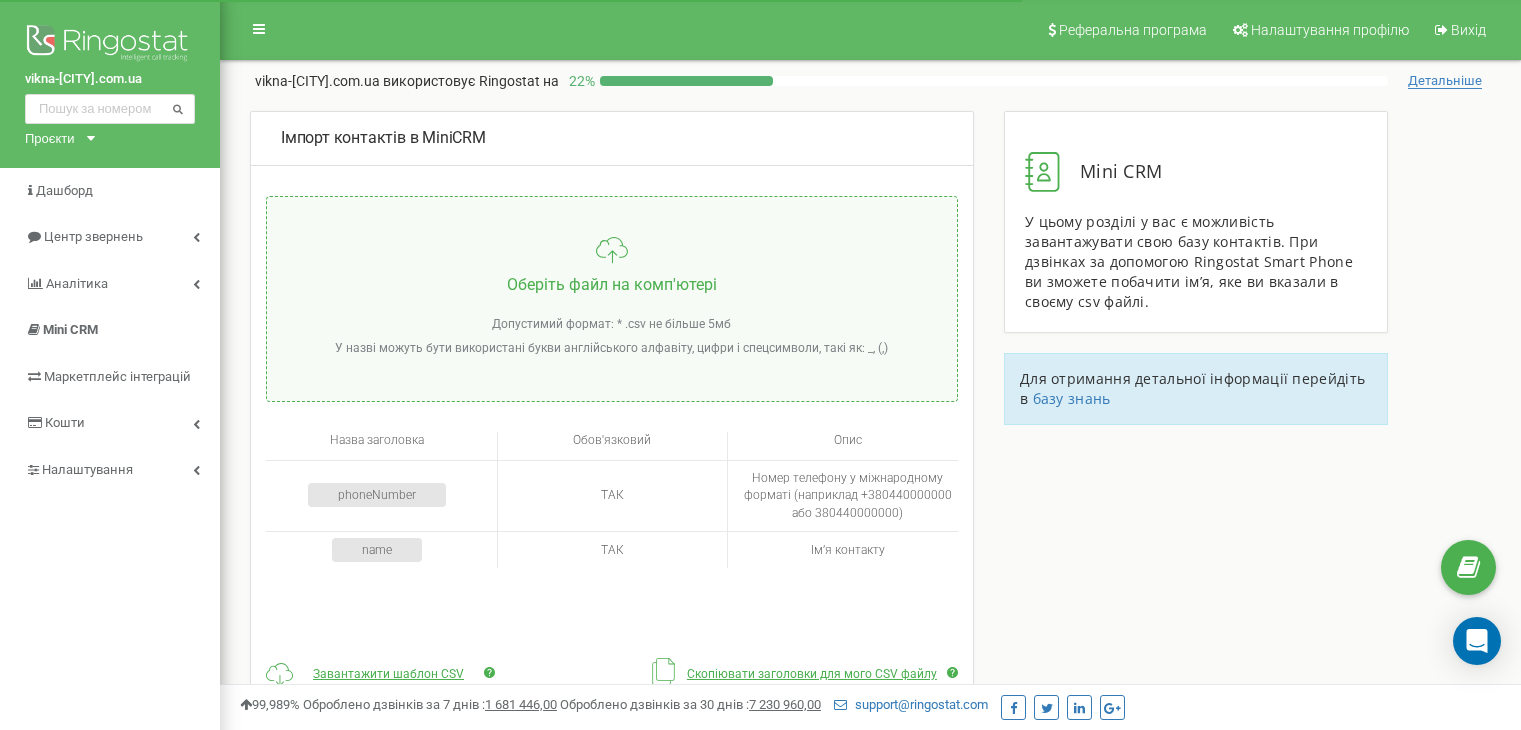 scroll, scrollTop: 0, scrollLeft: 0, axis: both 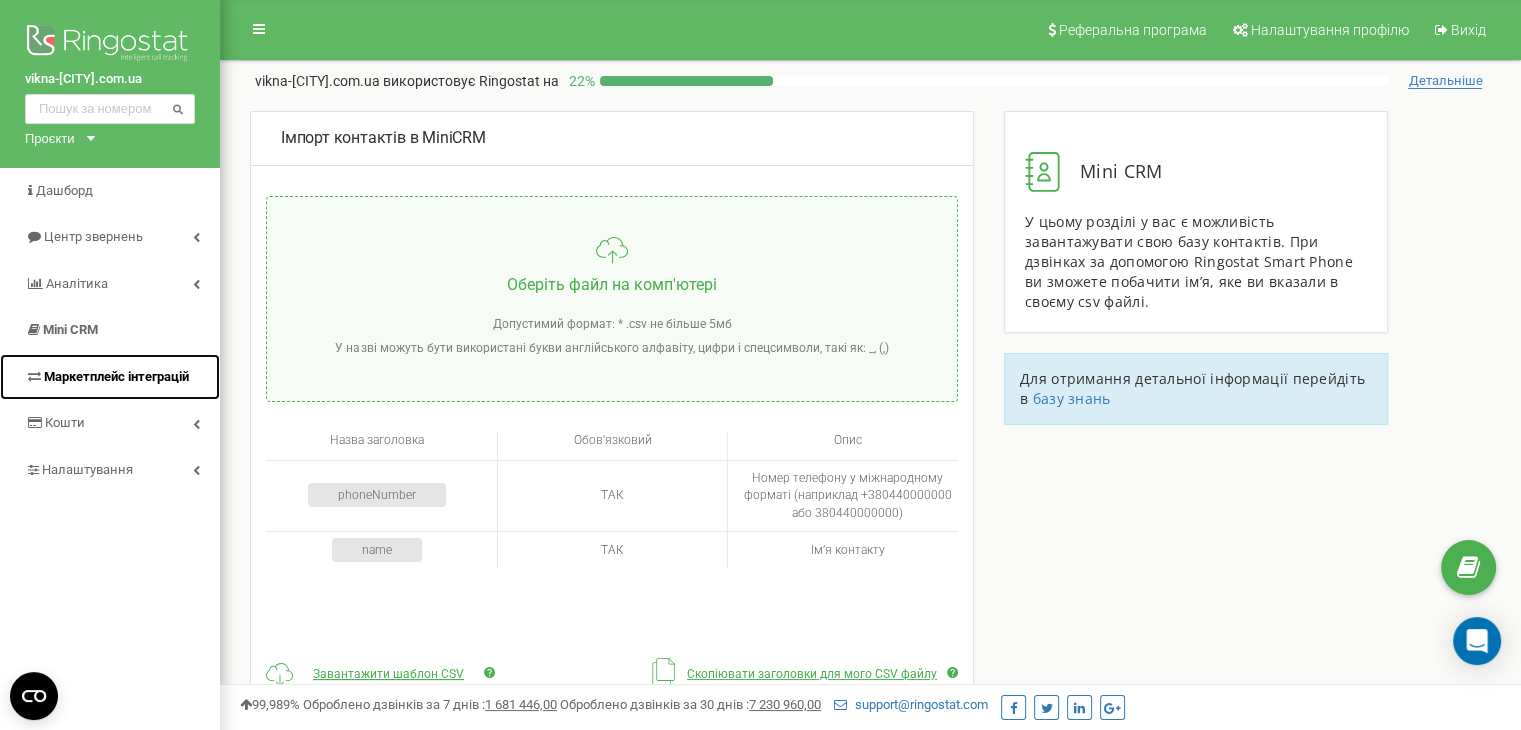 click on "Маркетплейс інтеграцій" at bounding box center [116, 376] 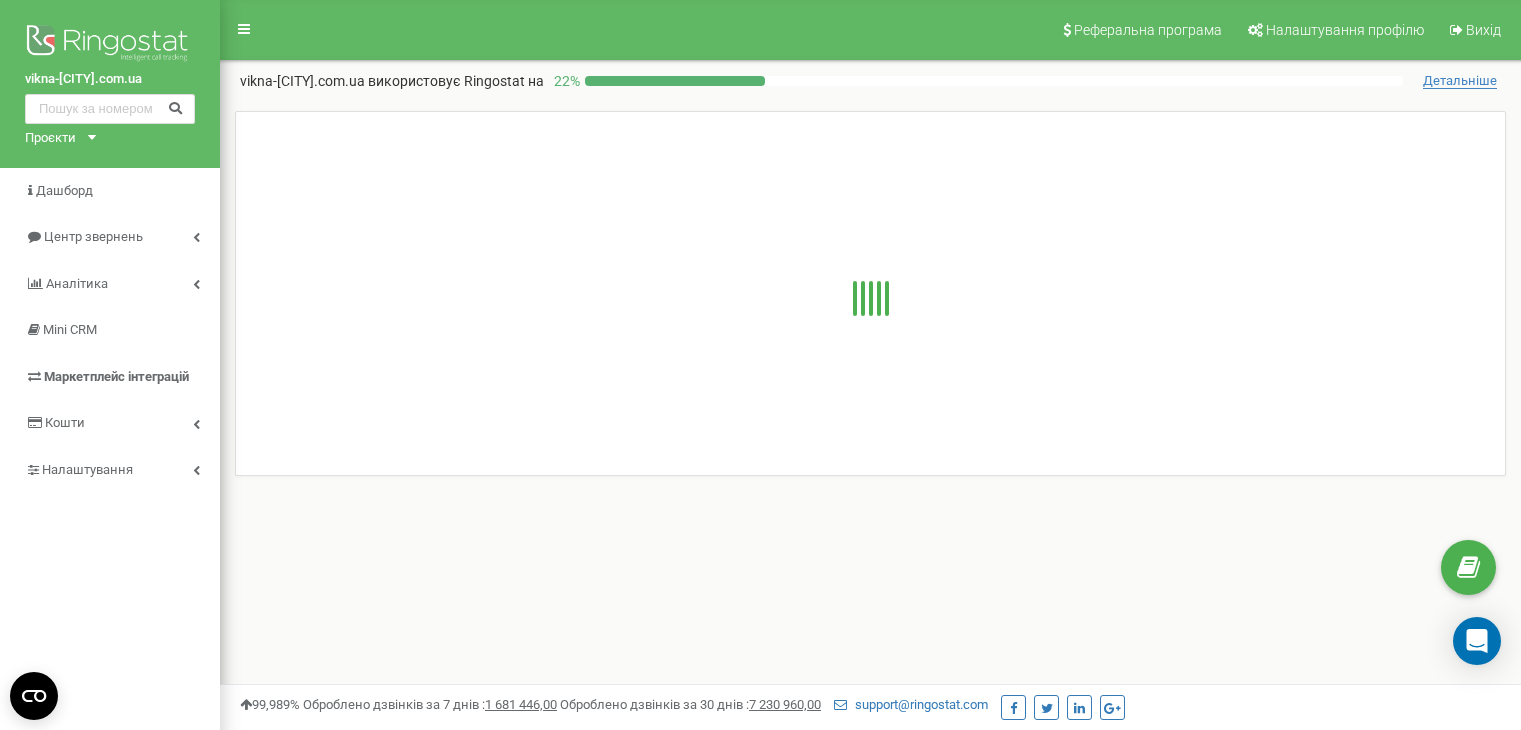 scroll, scrollTop: 0, scrollLeft: 0, axis: both 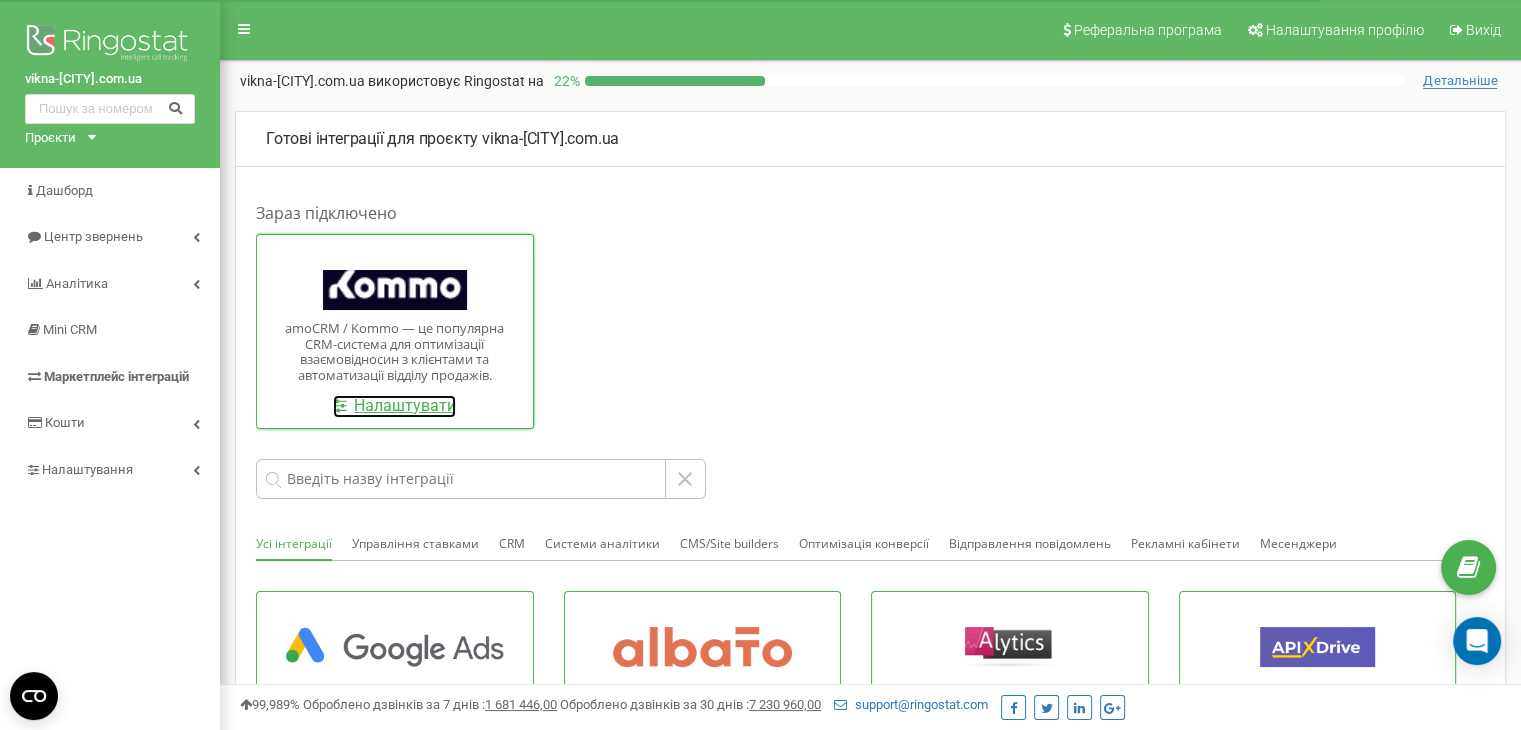 click on "Налаштувати" at bounding box center (394, 406) 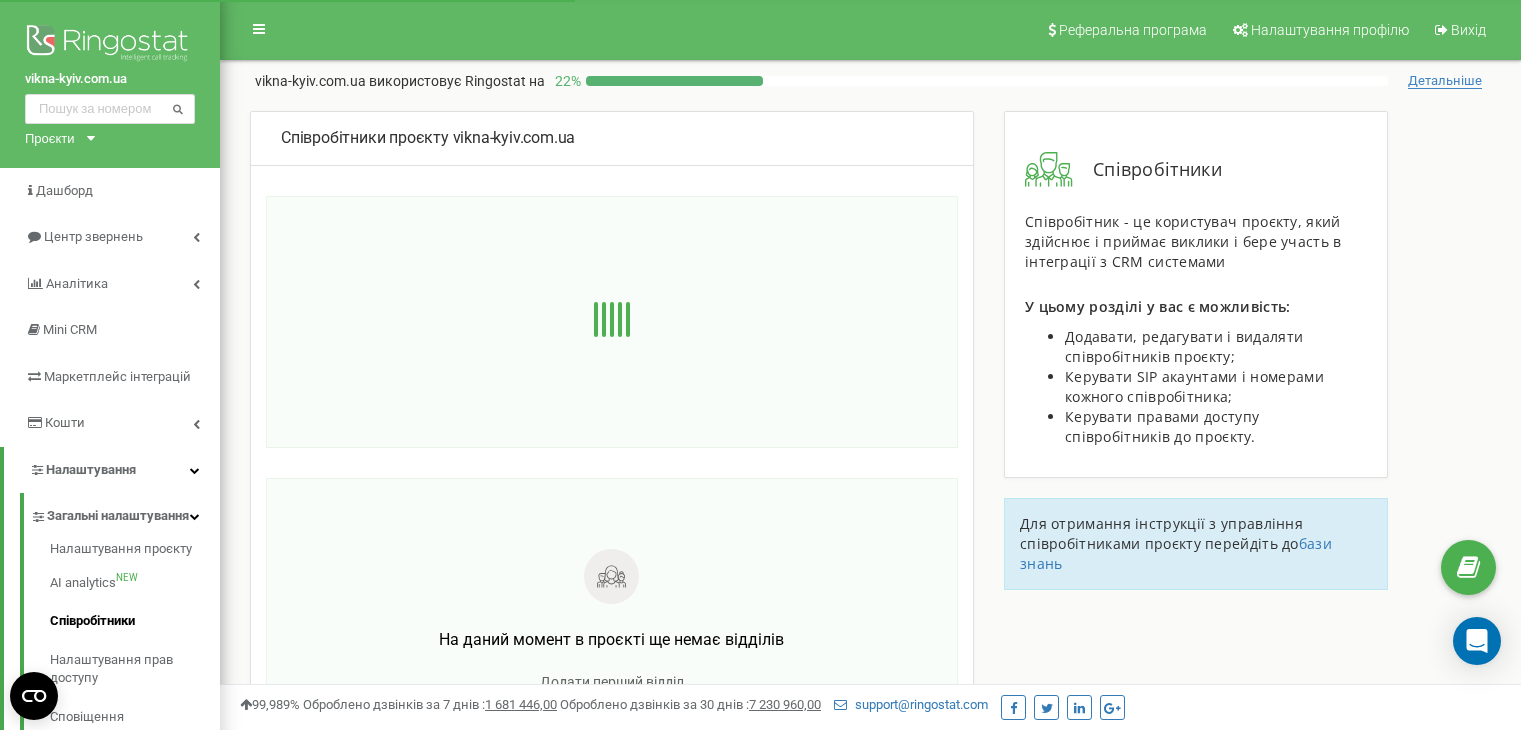 scroll, scrollTop: 0, scrollLeft: 0, axis: both 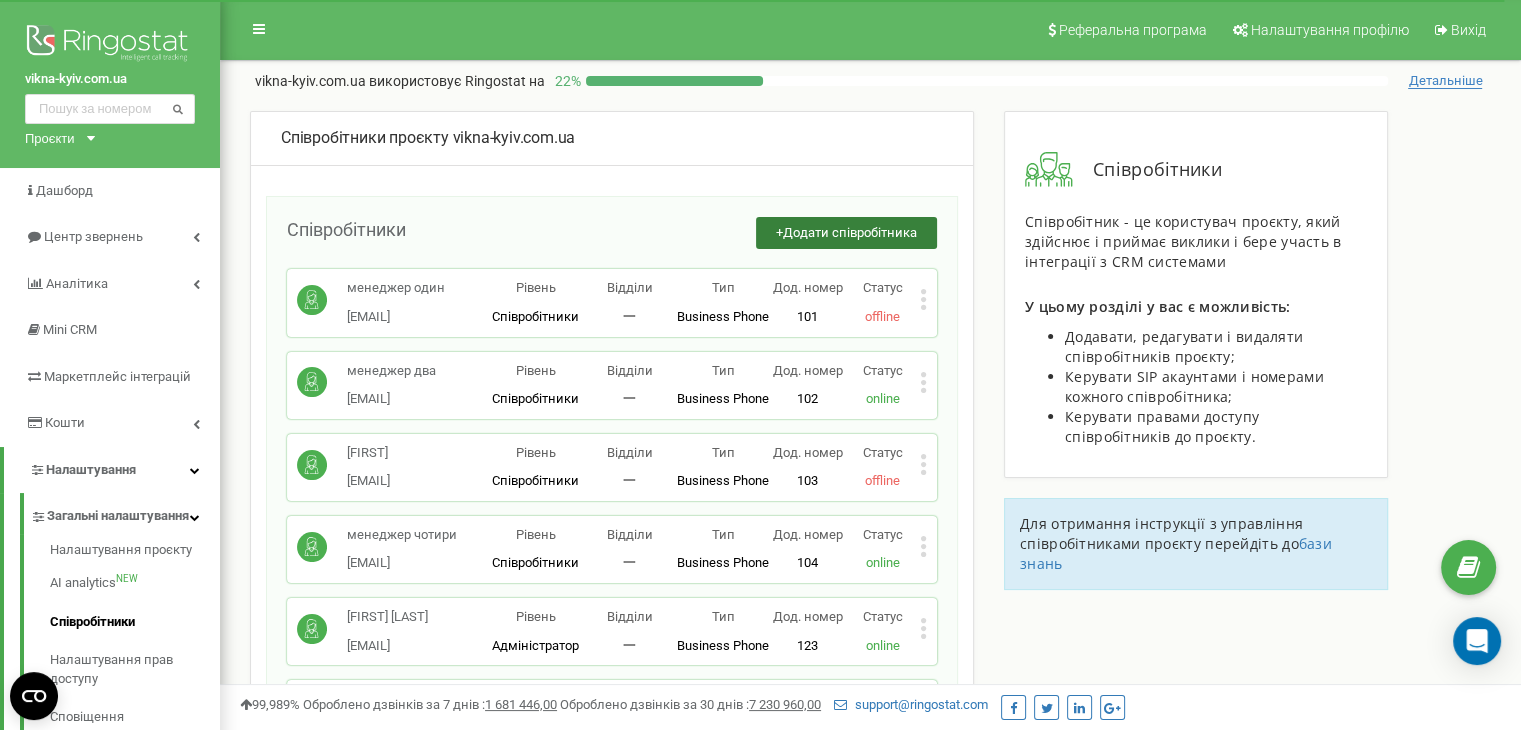 click on "Додати співробітника" at bounding box center (850, 232) 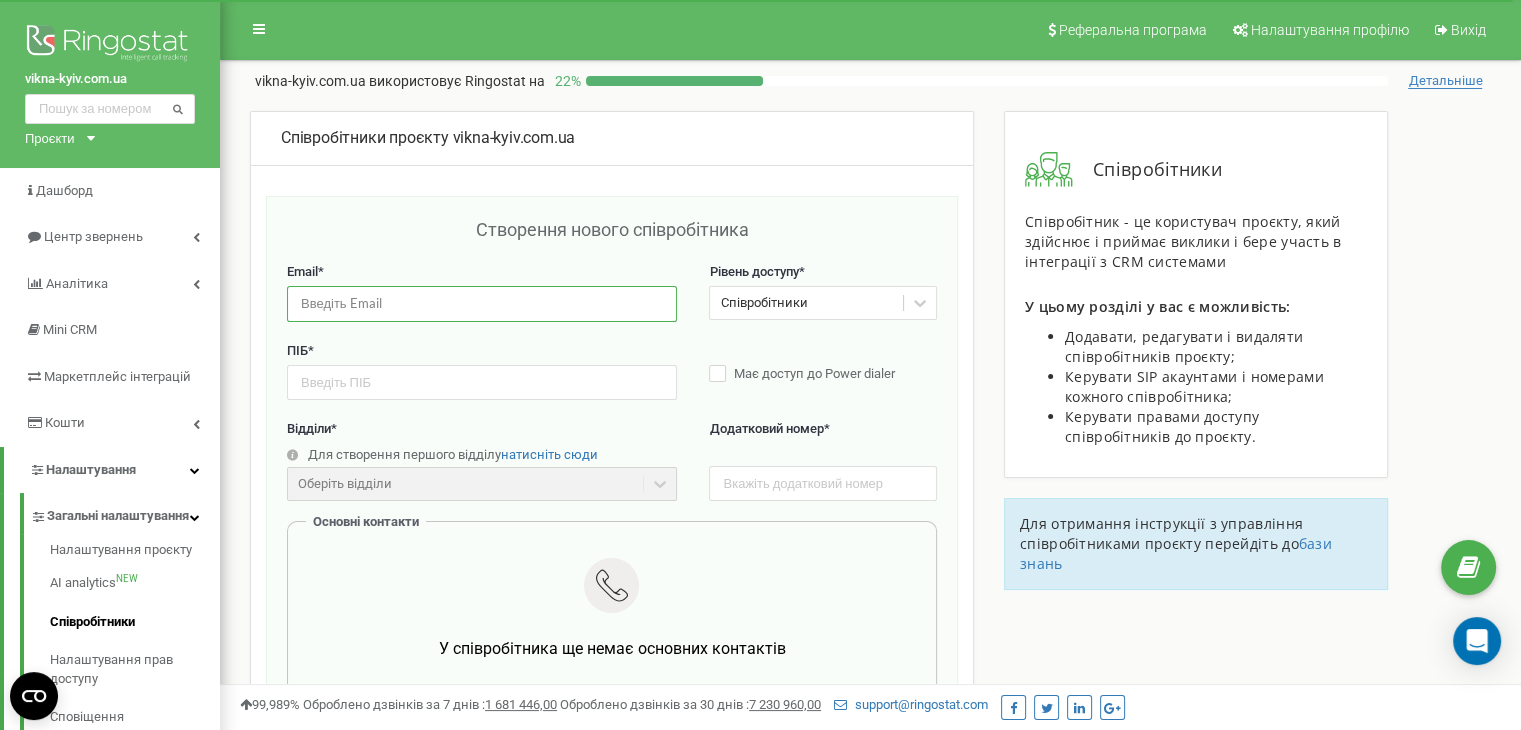 click at bounding box center [482, 303] 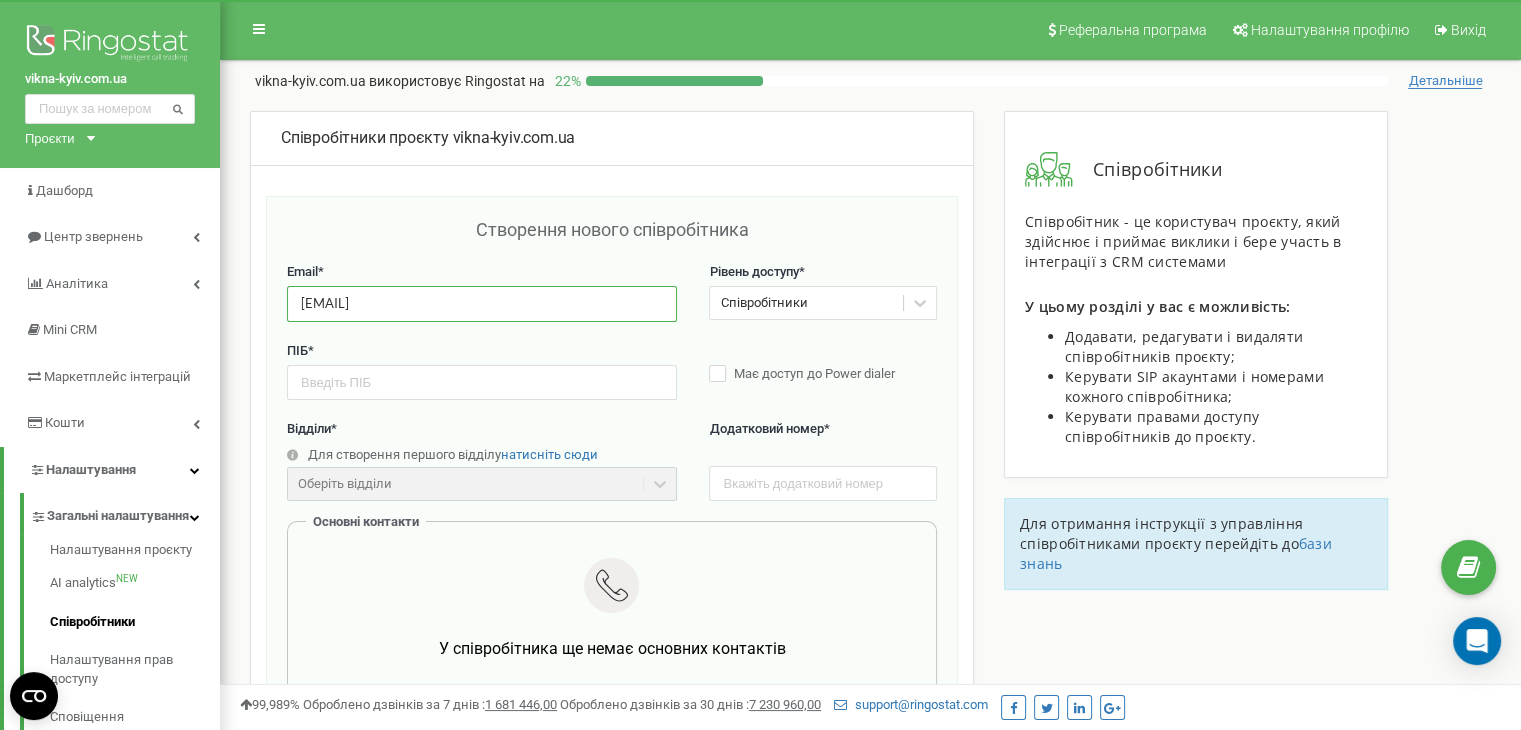 click on "[EMAIL]" at bounding box center [482, 303] 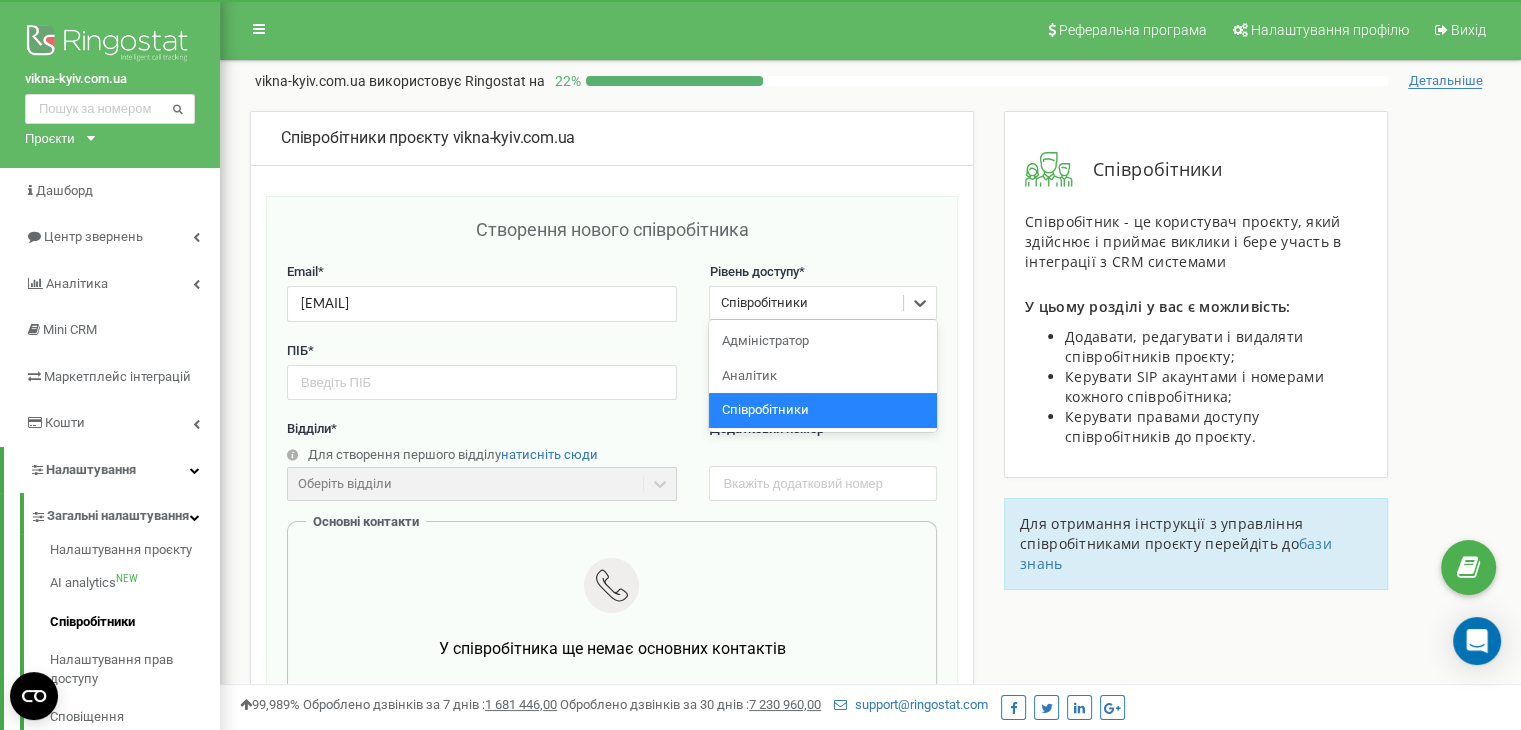 click on "Співробітники" at bounding box center [763, 303] 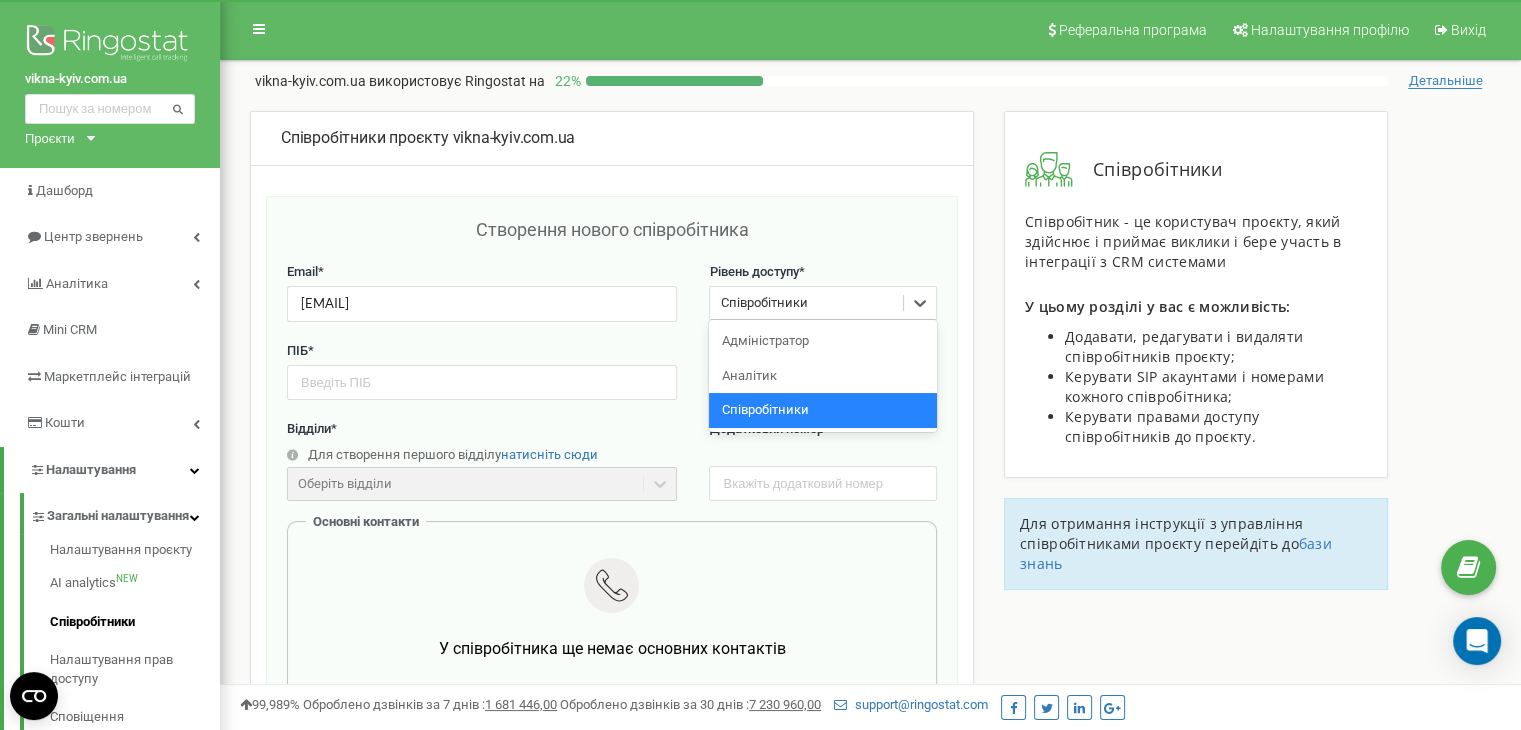 click on "ПІБ *" at bounding box center (482, 351) 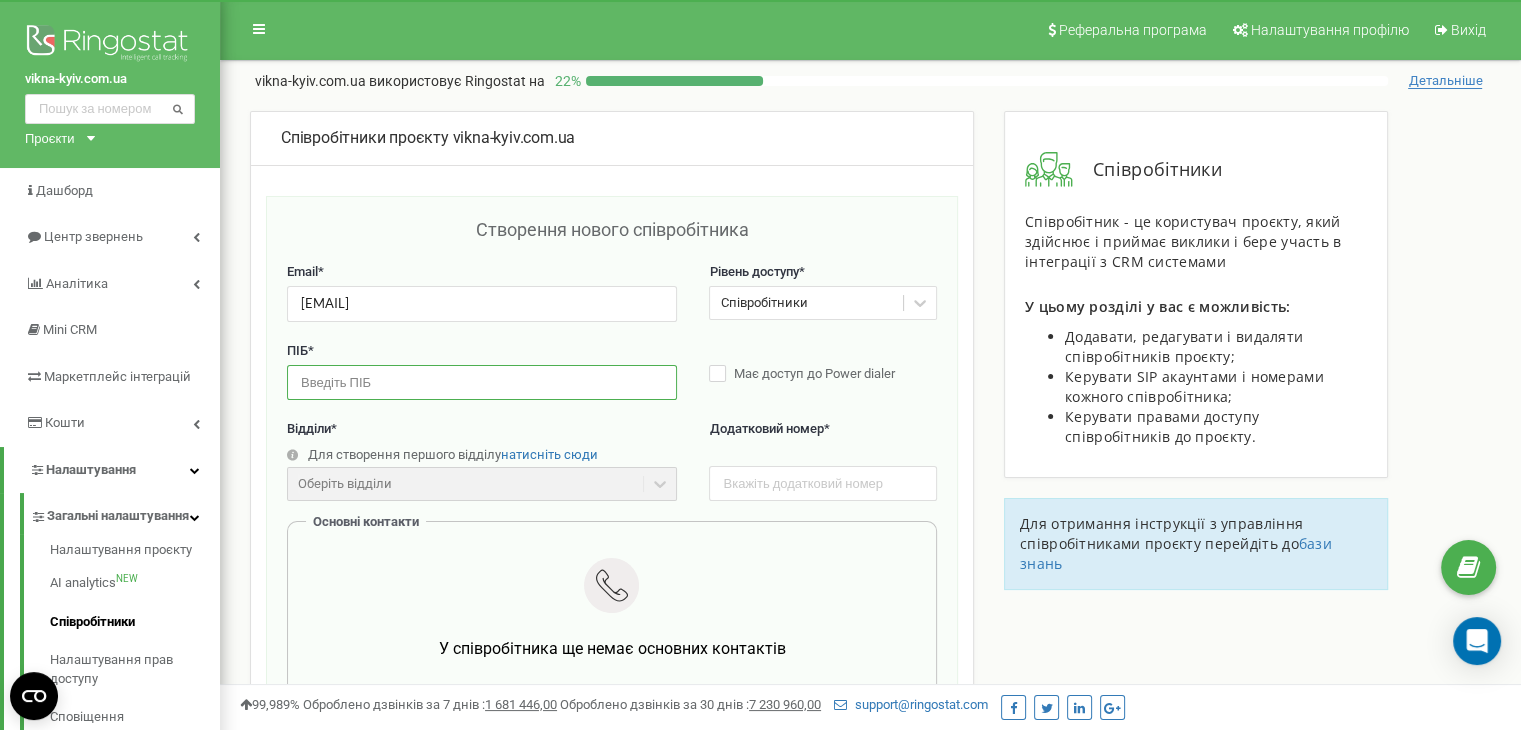 click at bounding box center (482, 382) 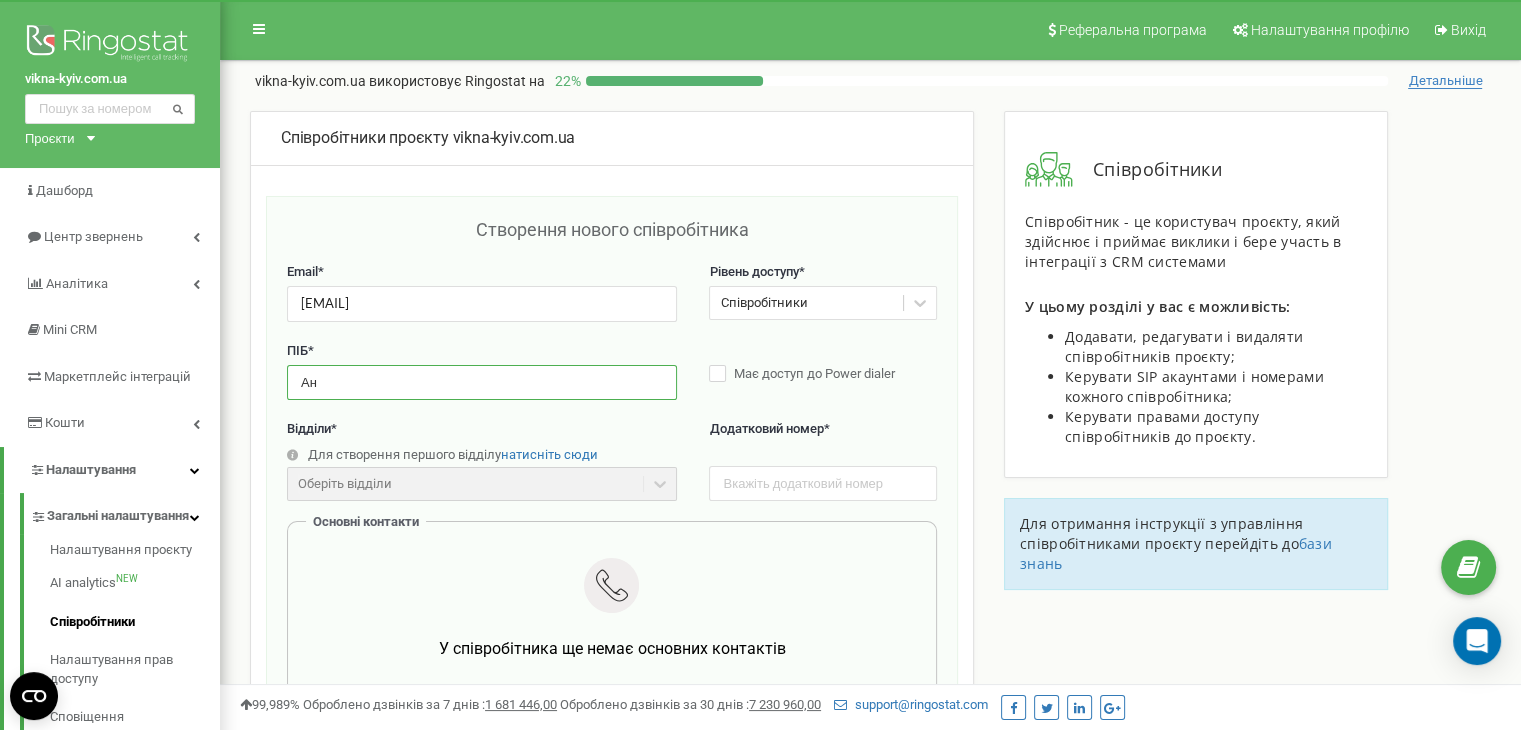 type on "А" 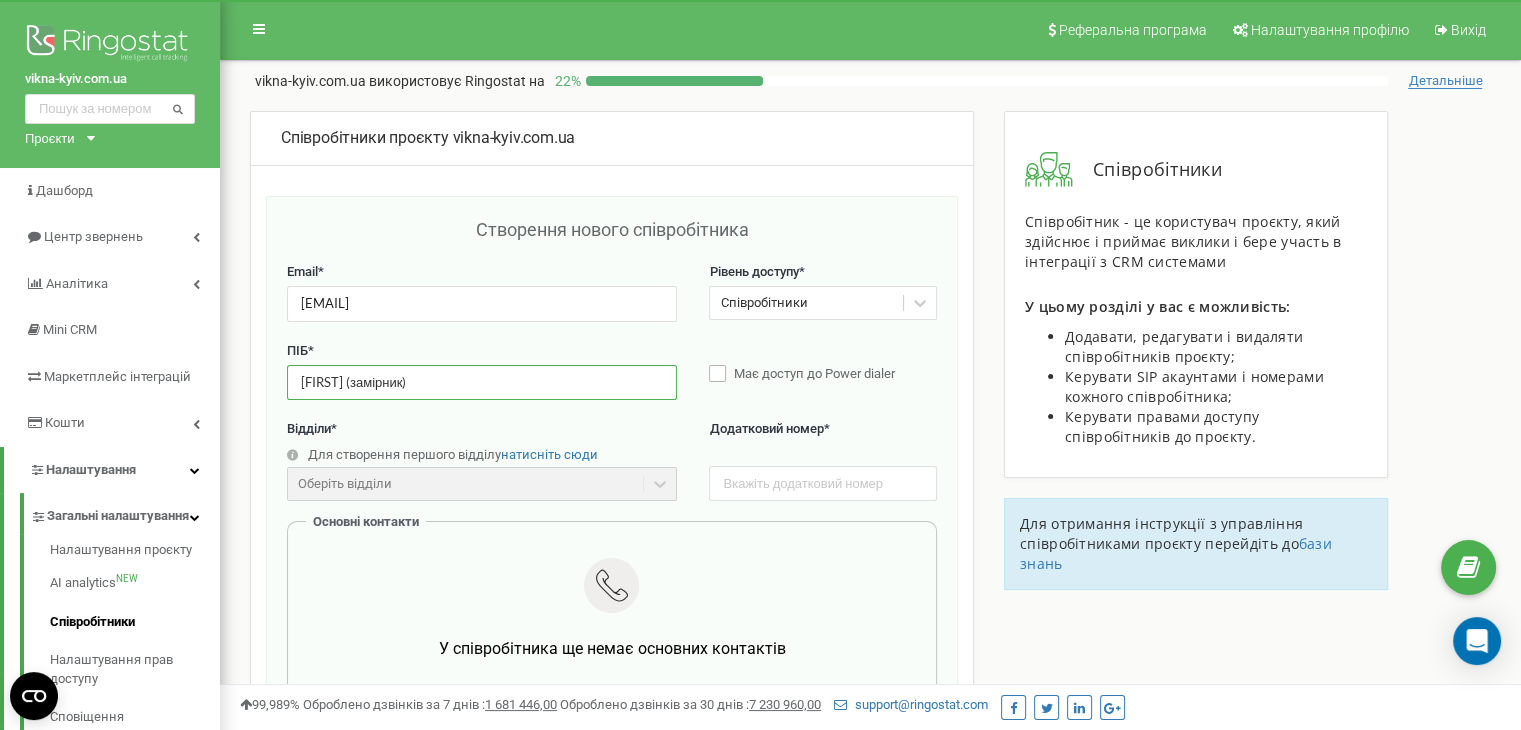 click on "Має доступ до Power dialer" at bounding box center [822, 375] 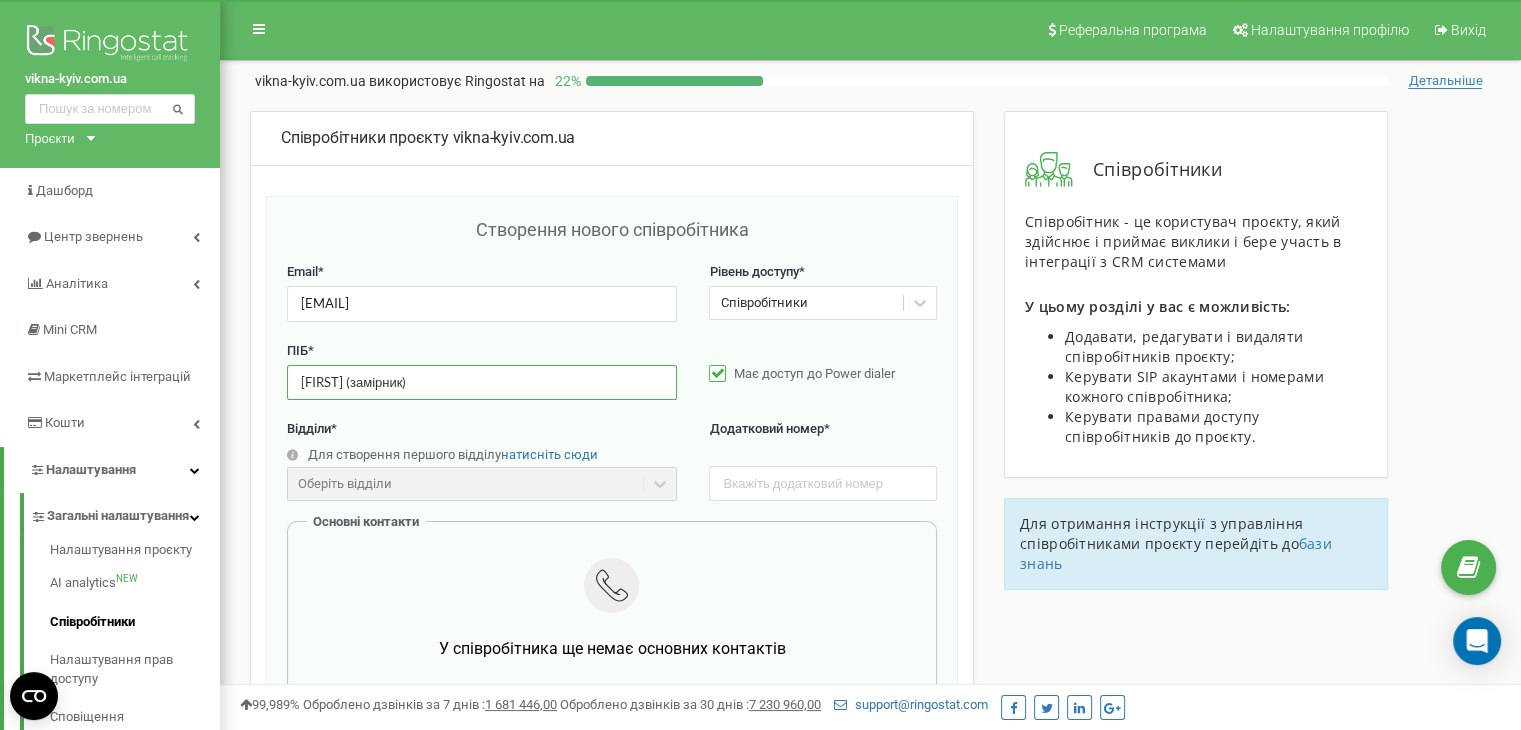 click on "Має доступ до Power dialer" at bounding box center [822, 375] 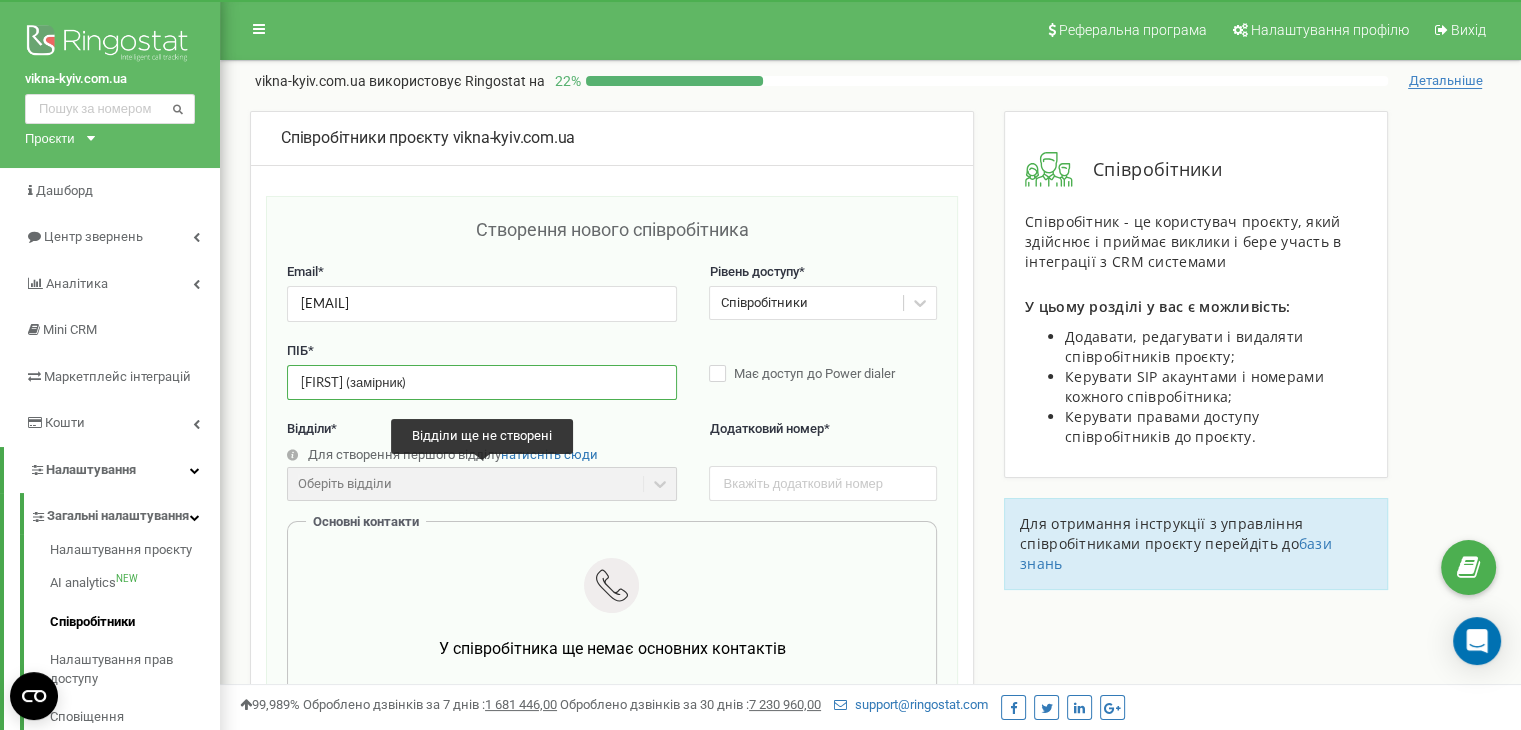 type on "[FIRST] (замірник)" 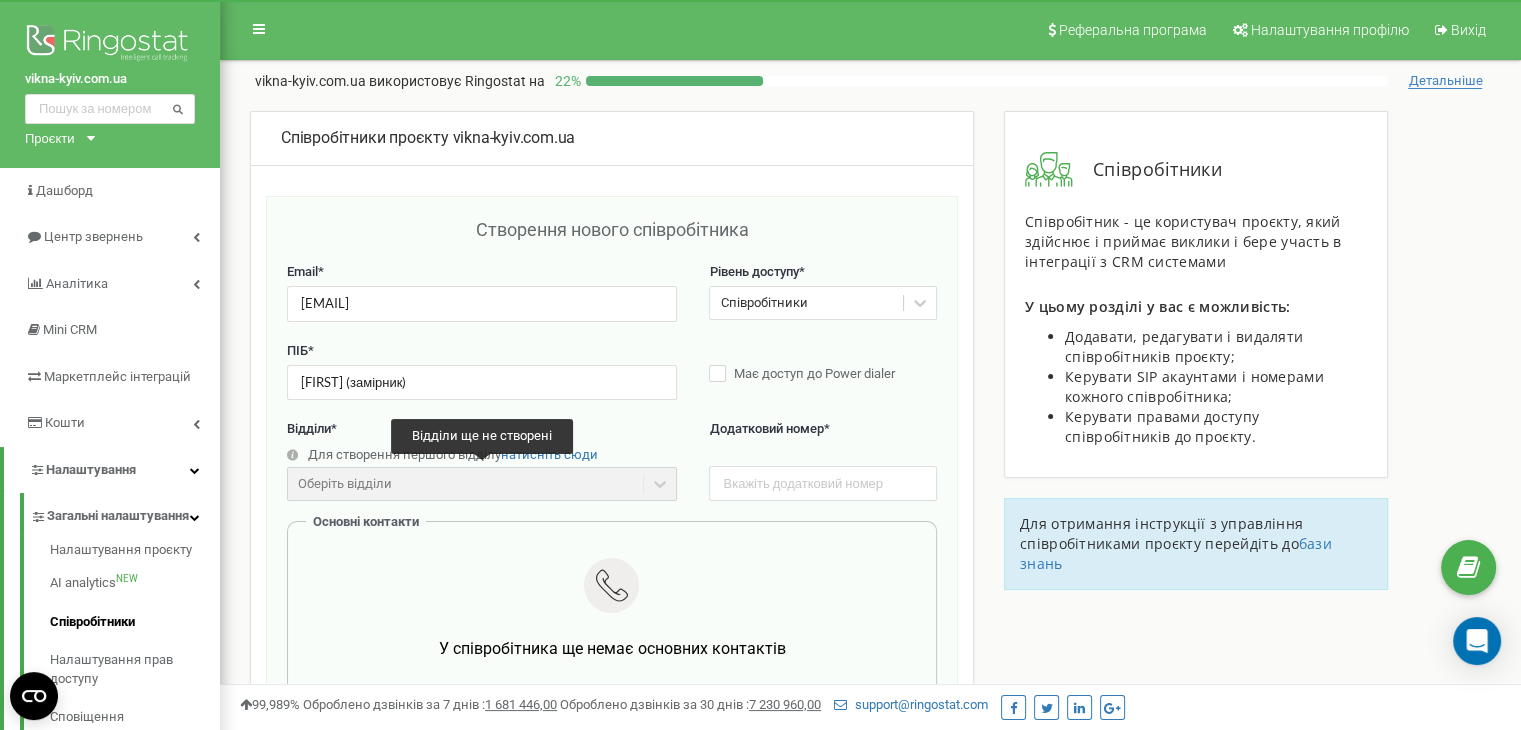 click on "Оберіть відділи" at bounding box center (482, 484) 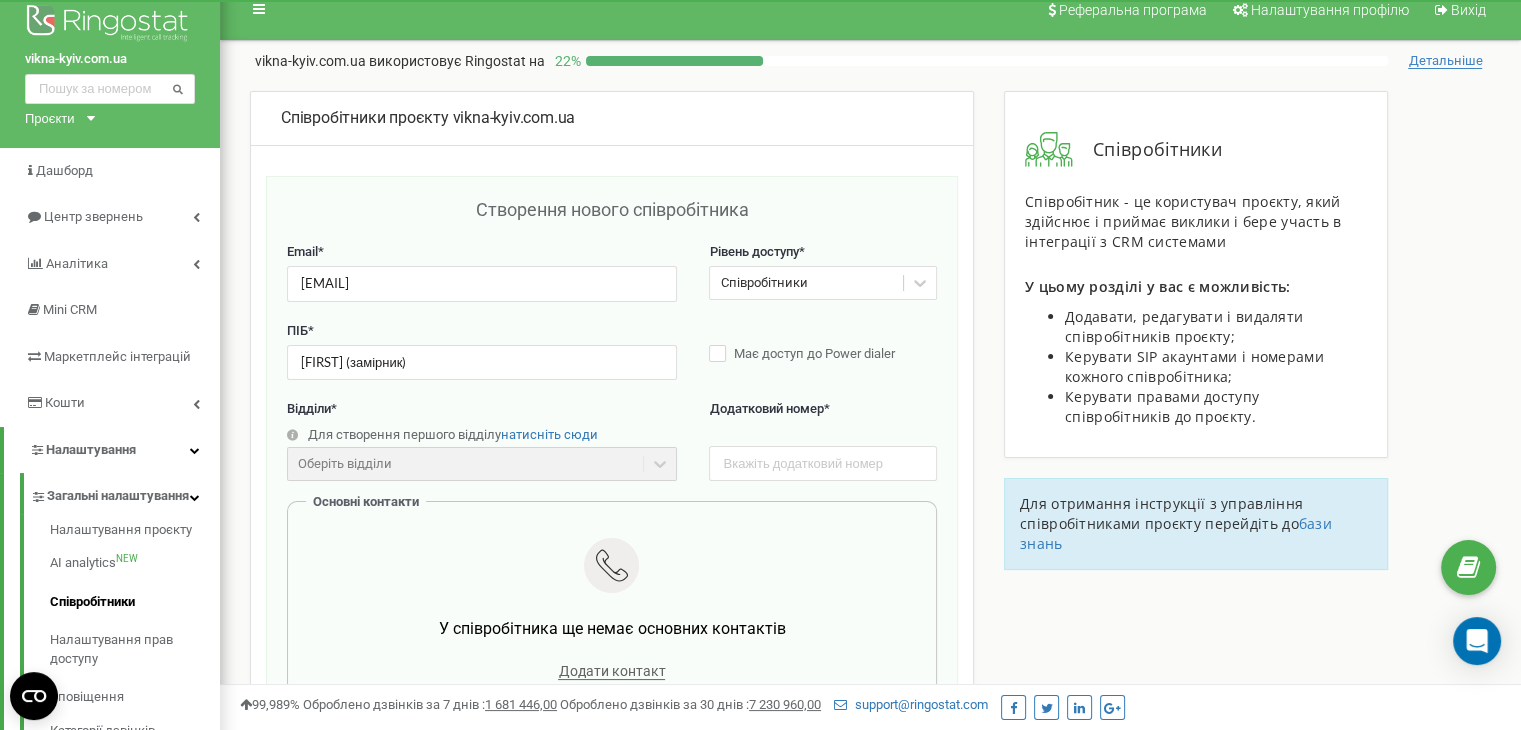 scroll, scrollTop: 0, scrollLeft: 0, axis: both 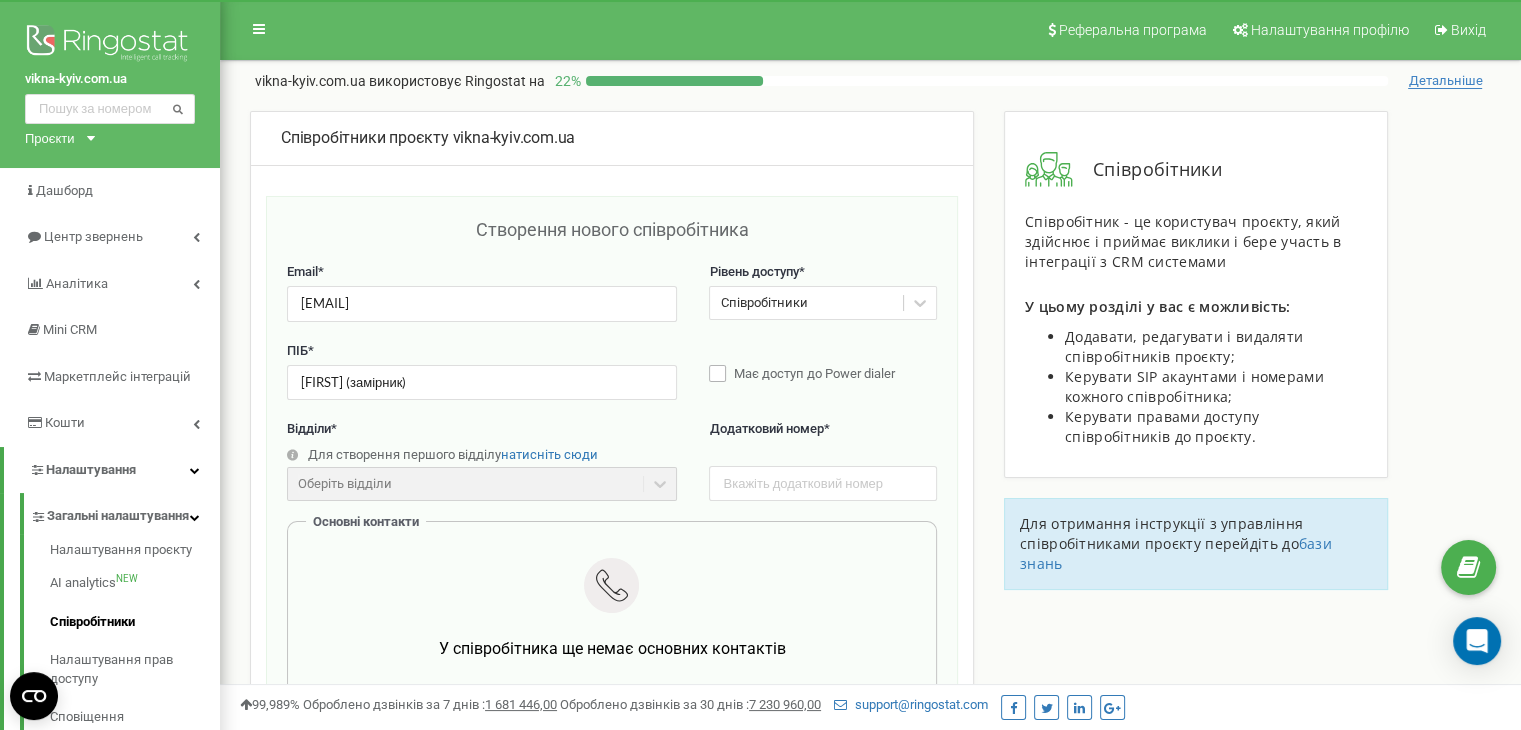 click on "Має доступ до Power dialer" at bounding box center (814, 373) 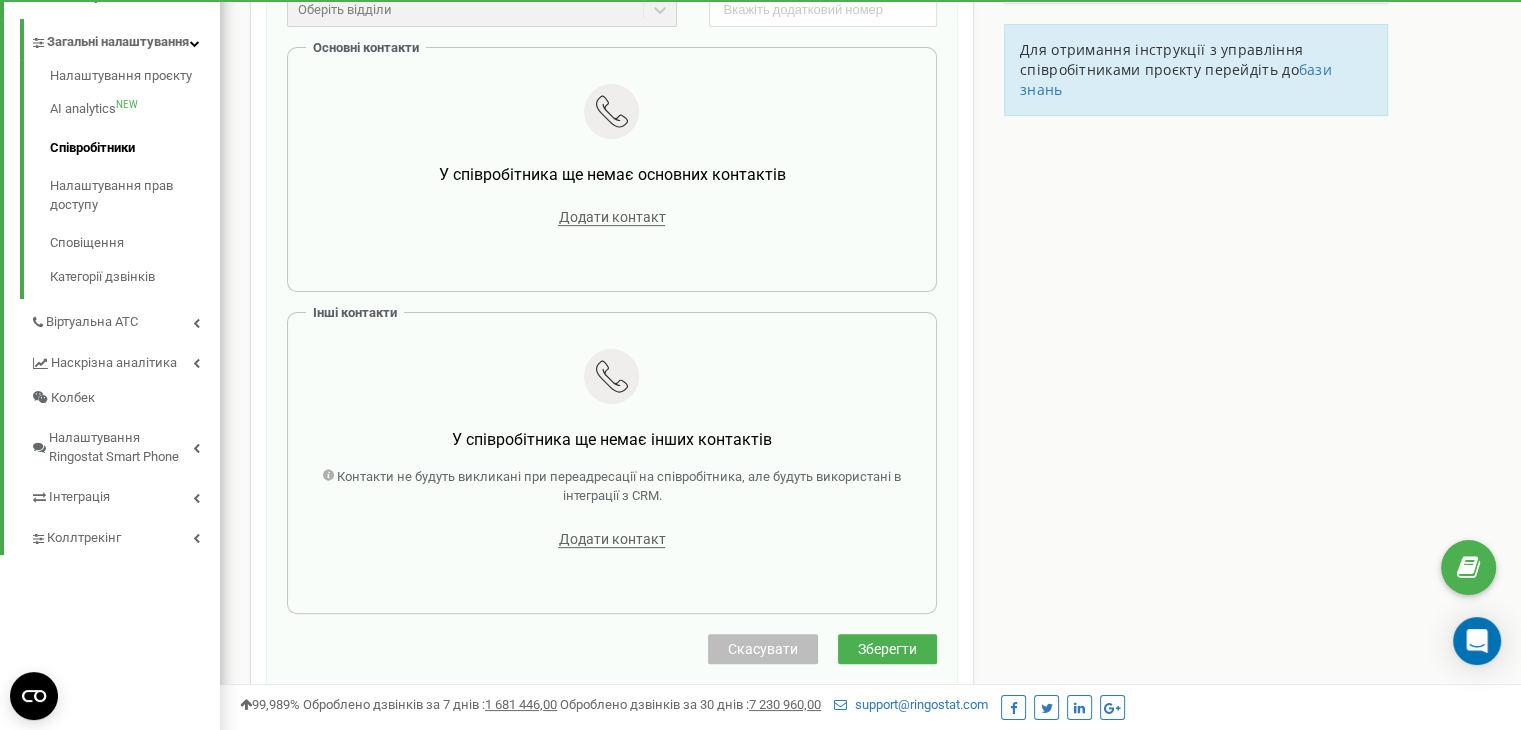 scroll, scrollTop: 478, scrollLeft: 0, axis: vertical 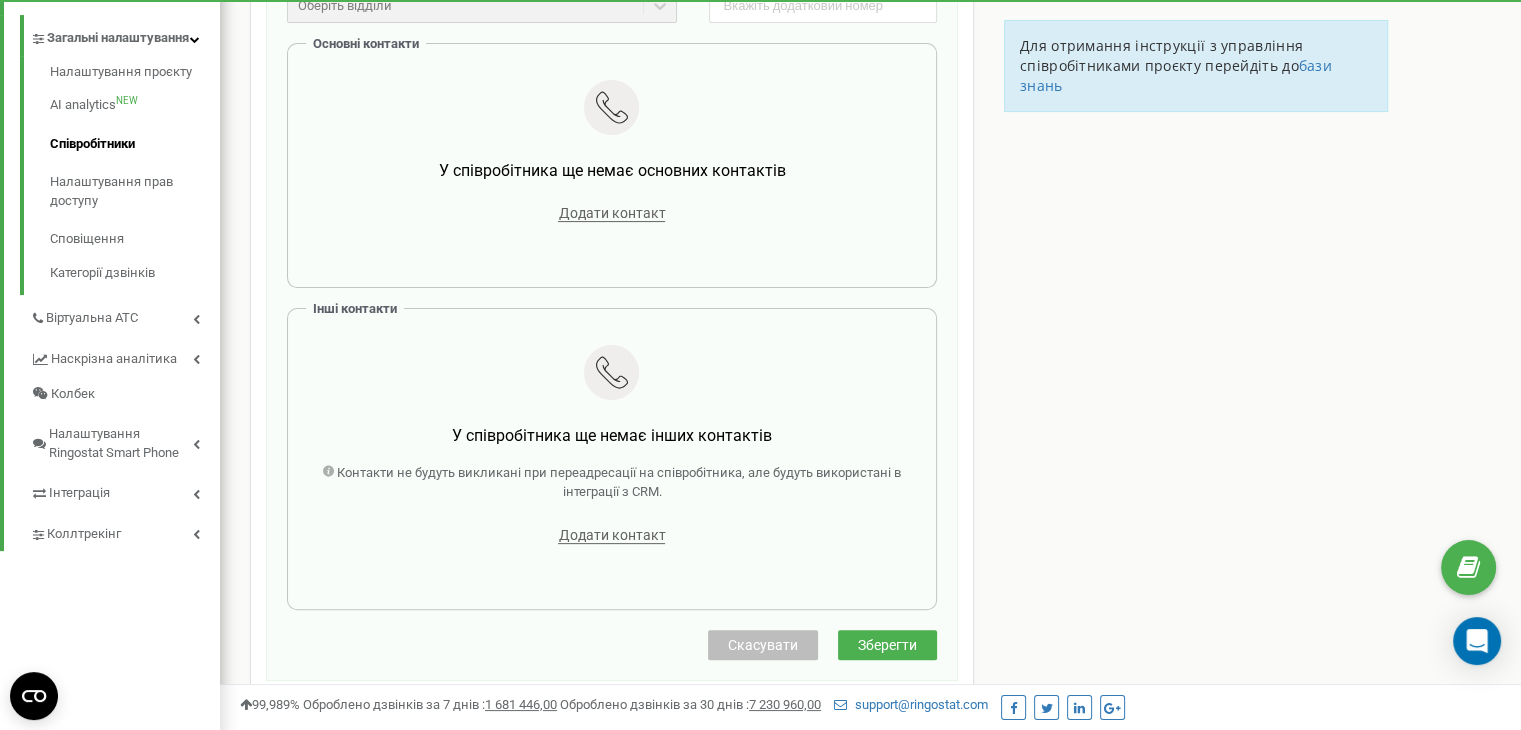 click on "Зберегти" at bounding box center [887, 645] 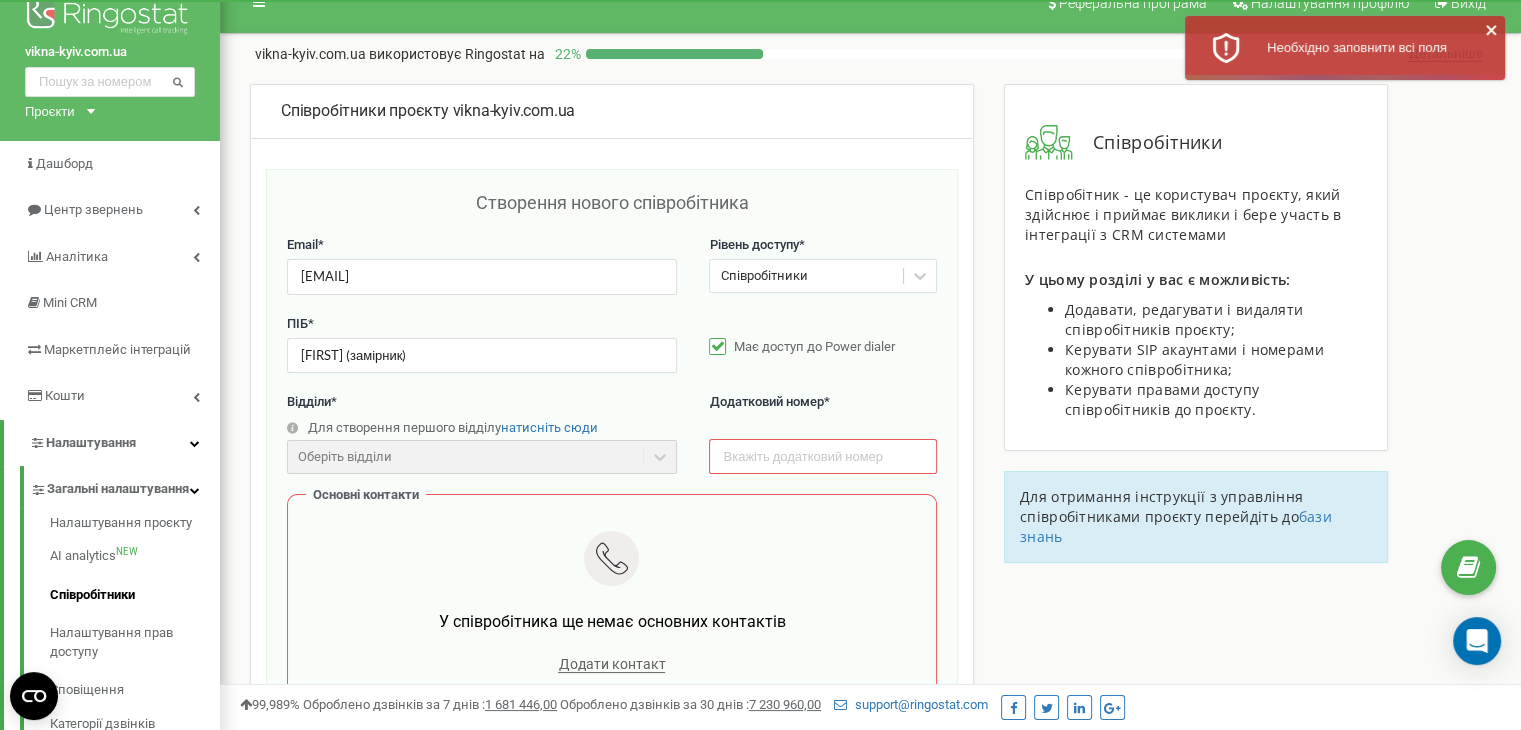 scroll, scrollTop: 0, scrollLeft: 0, axis: both 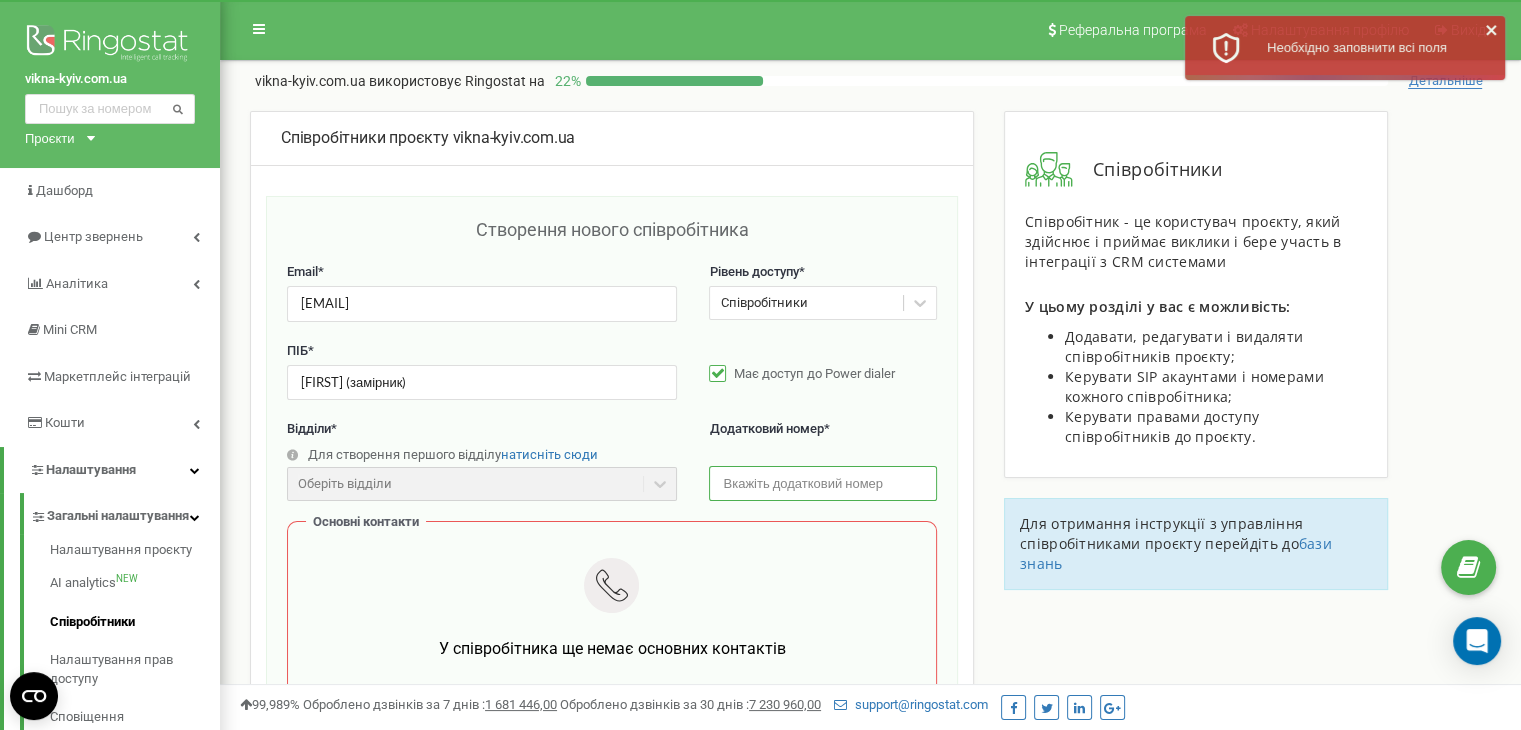 click at bounding box center (822, 483) 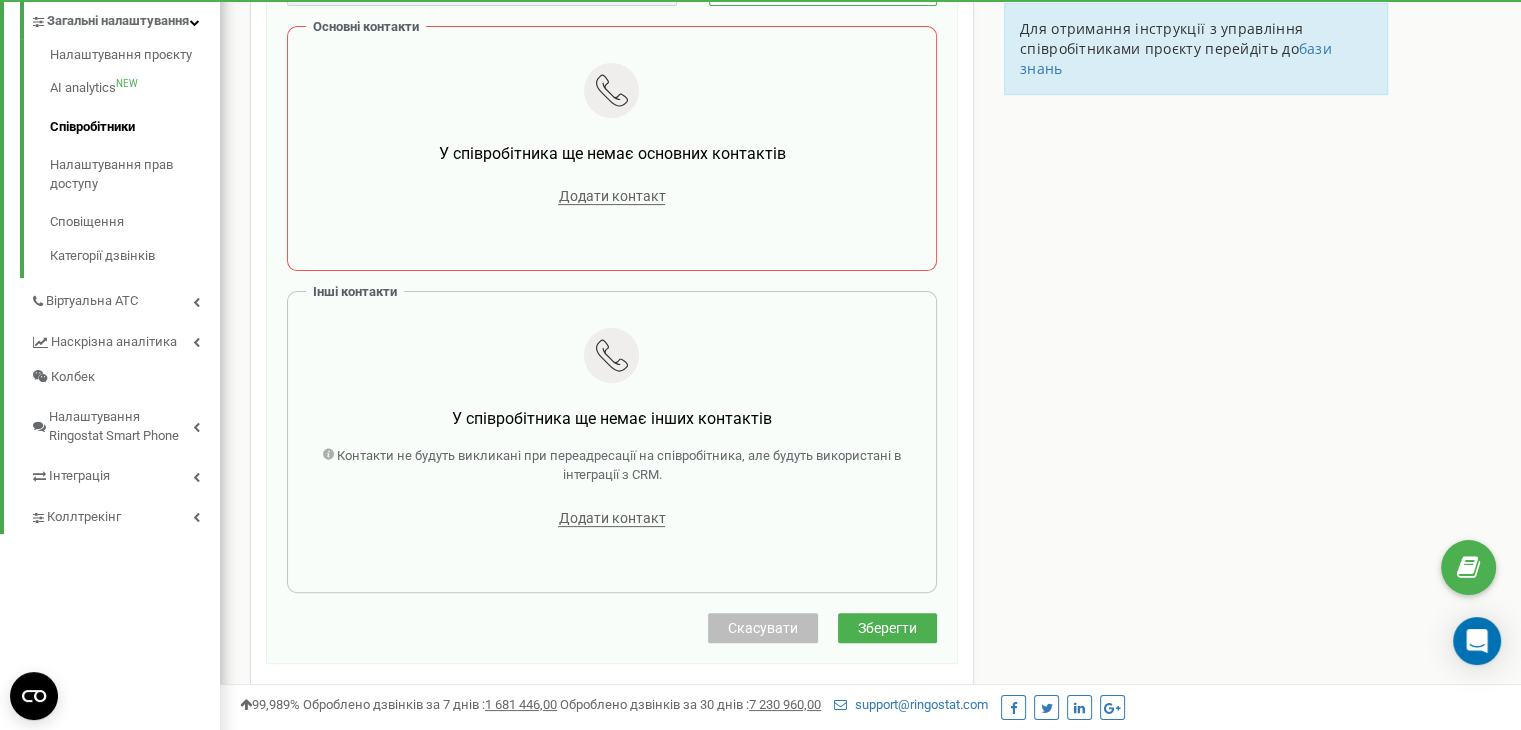scroll, scrollTop: 656, scrollLeft: 0, axis: vertical 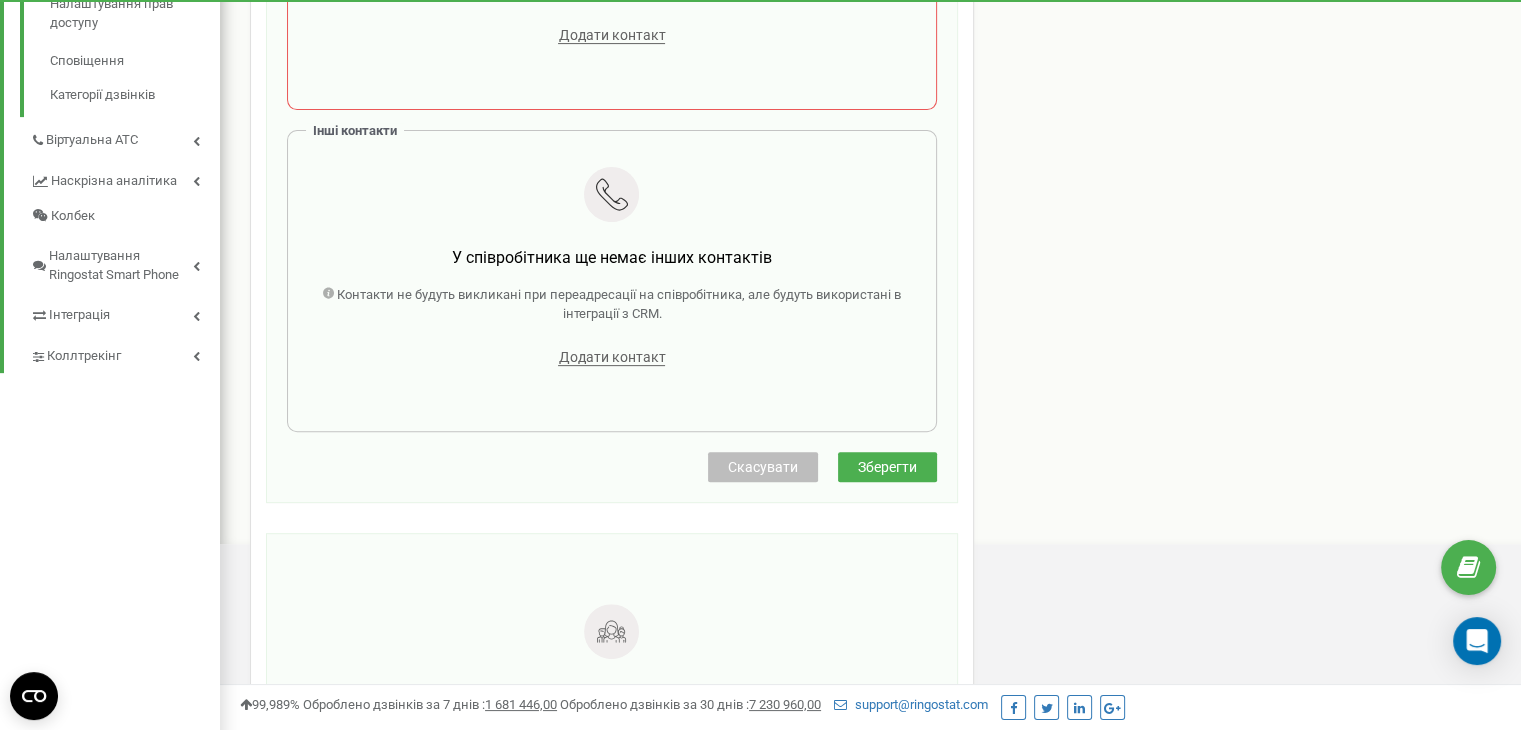type on "110" 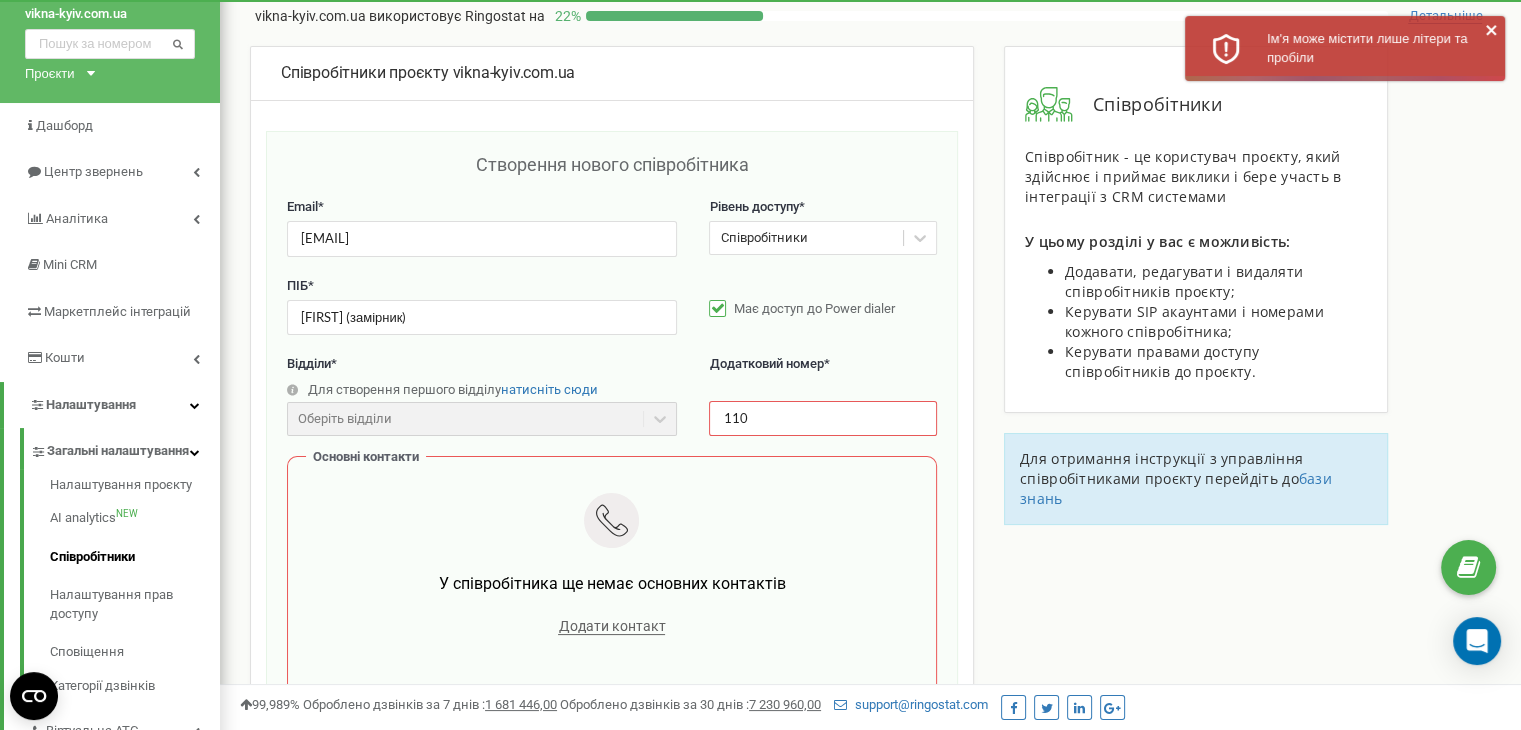 scroll, scrollTop: 0, scrollLeft: 0, axis: both 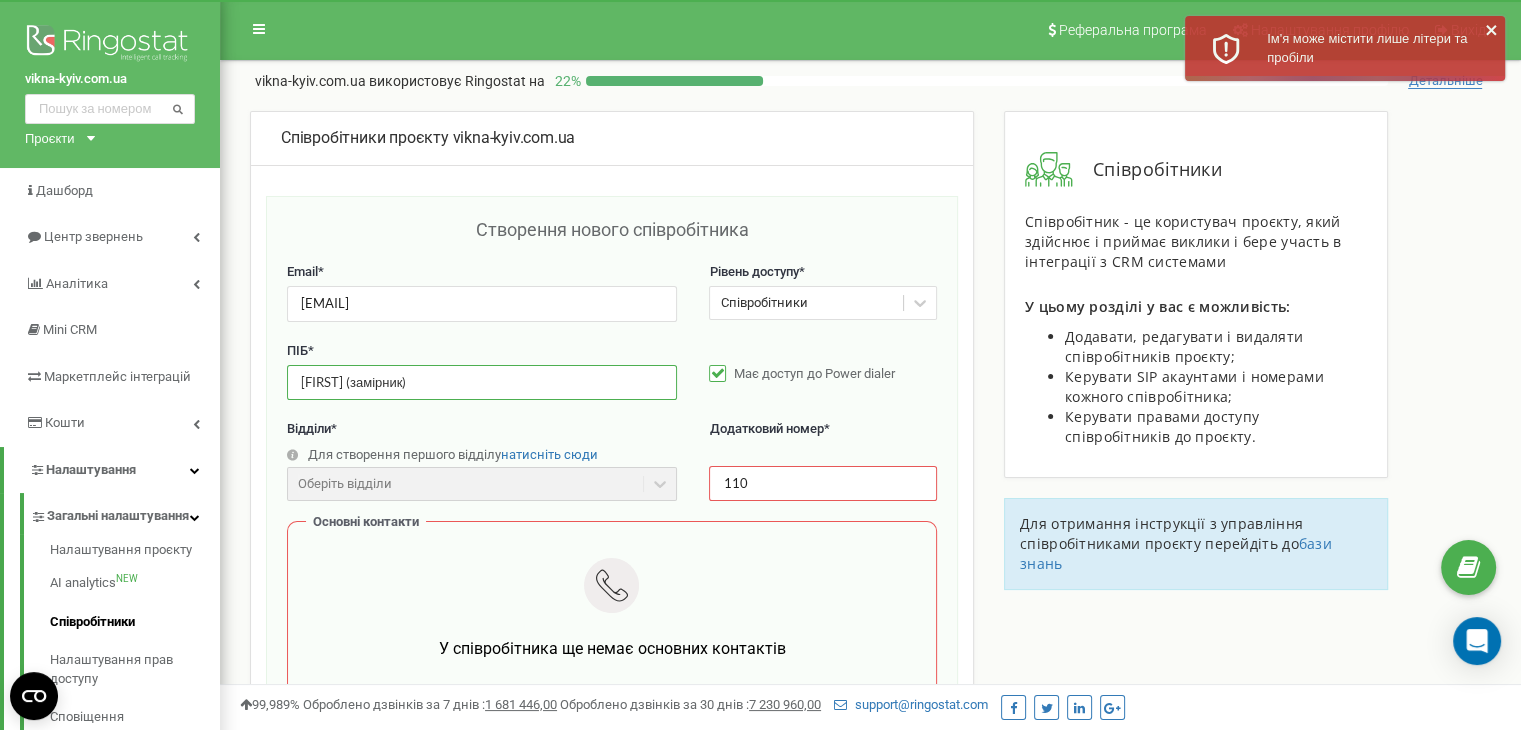 click on "[FIRST] (замірник)" at bounding box center [482, 382] 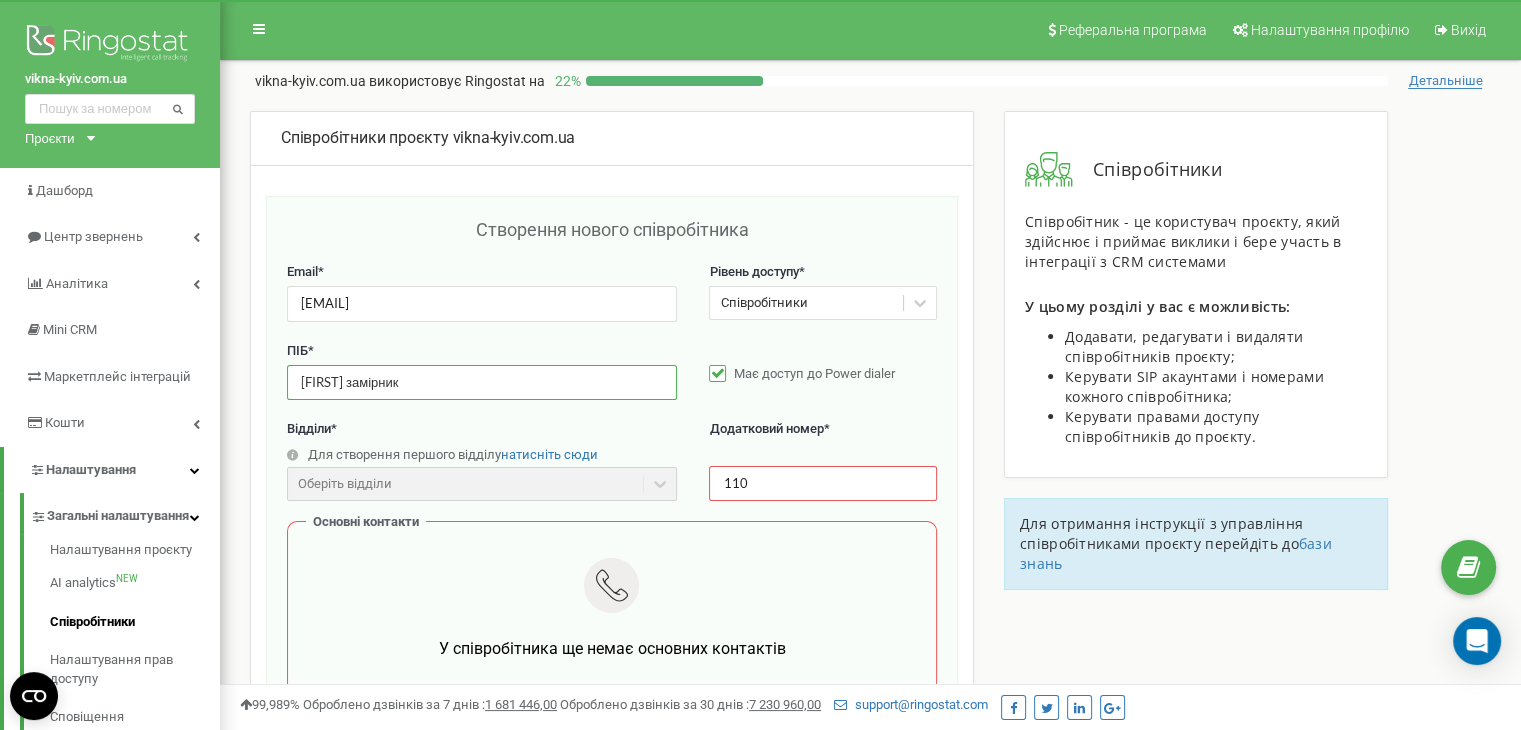 click on "[FIRST] замірник" at bounding box center (482, 382) 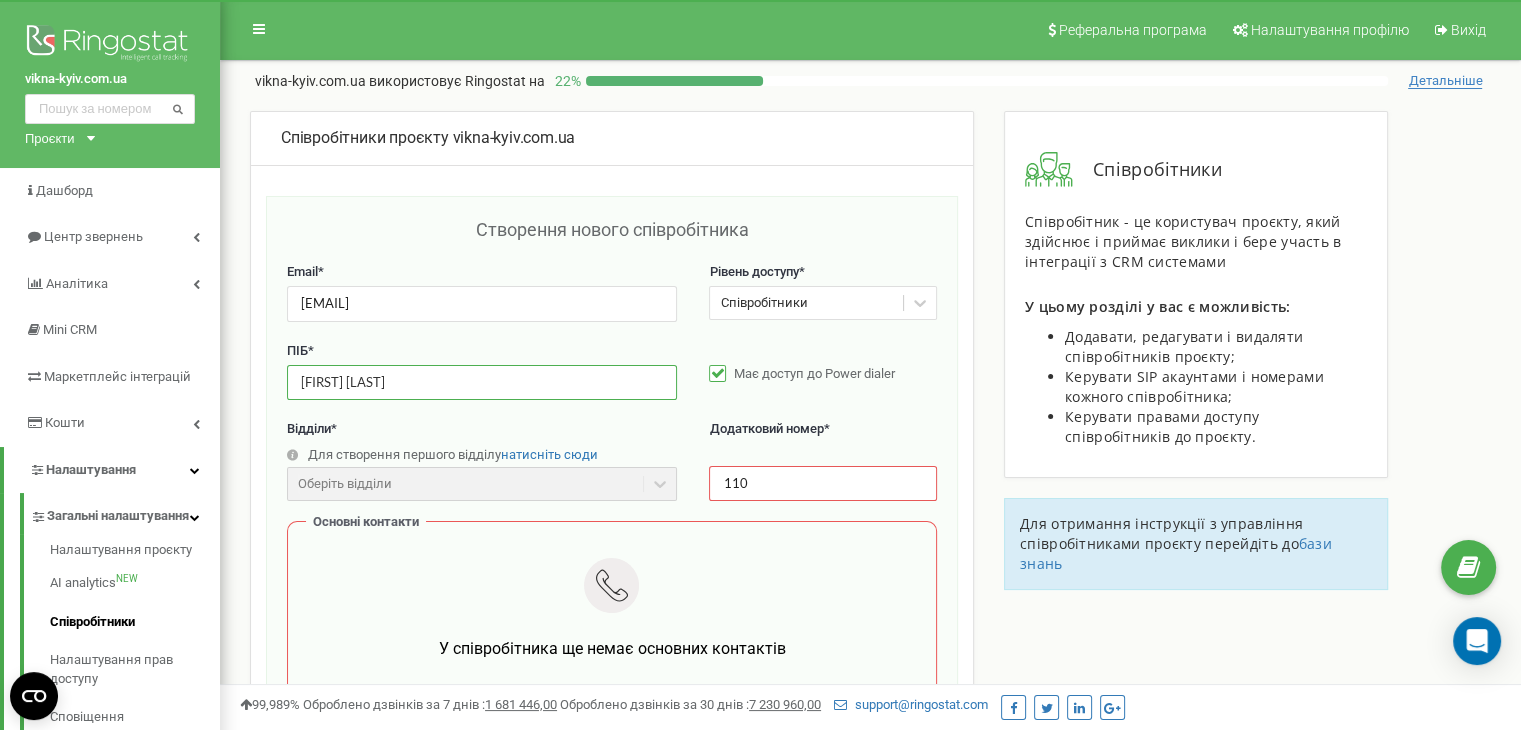 type on "[FIRST] [LAST]" 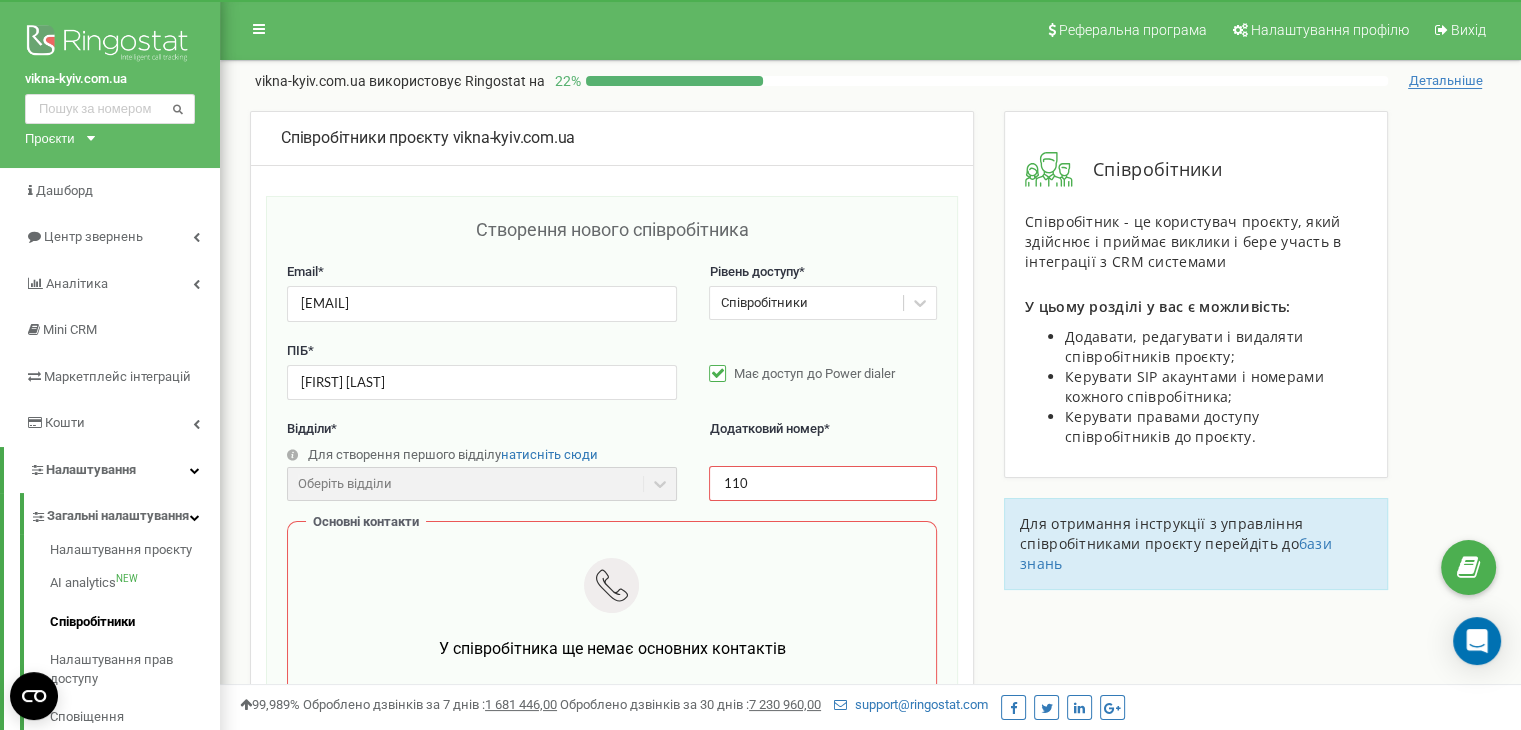 click on "ПІБ * [FIRST] замірниця   Має доступ до Power dialer" at bounding box center (612, 381) 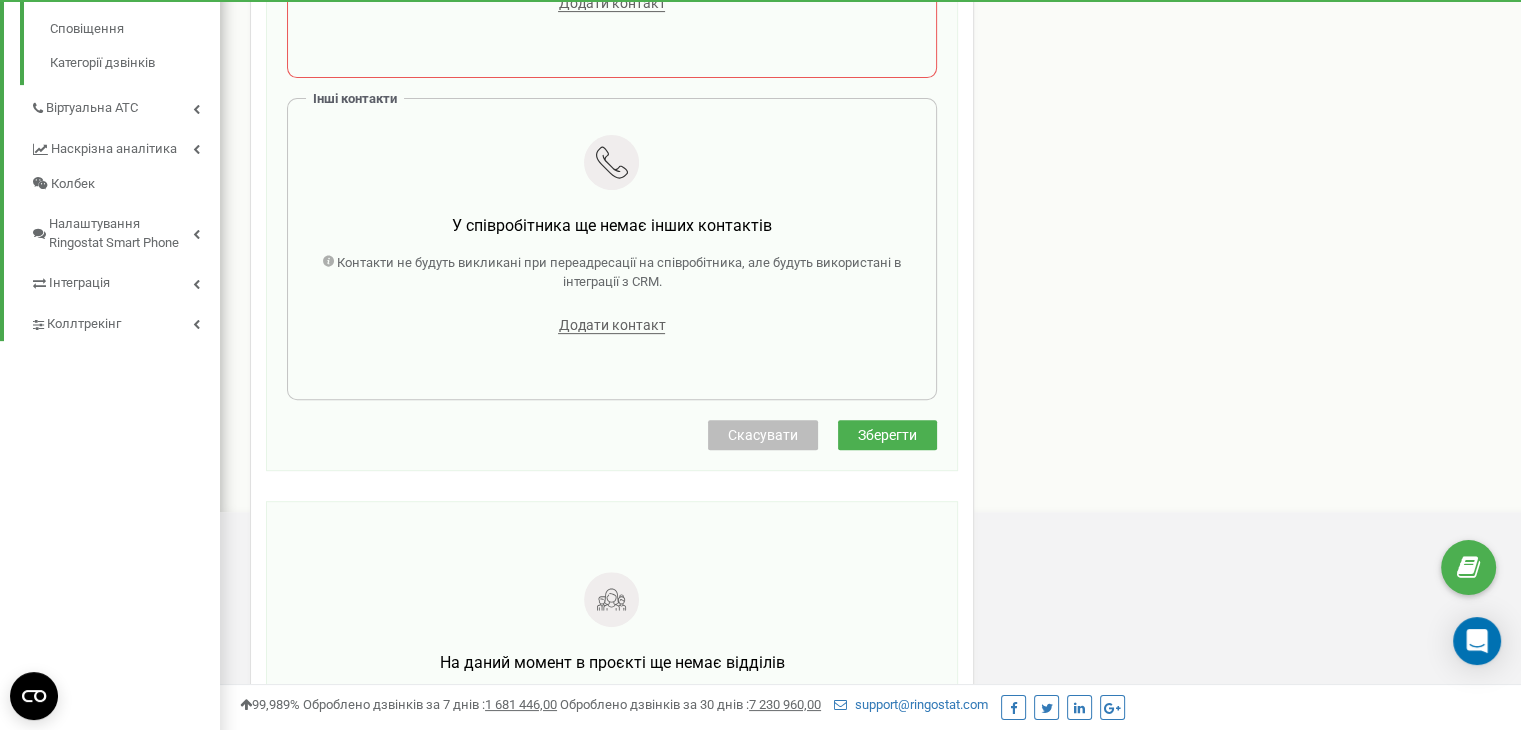 click on "Зберегти" at bounding box center (887, 435) 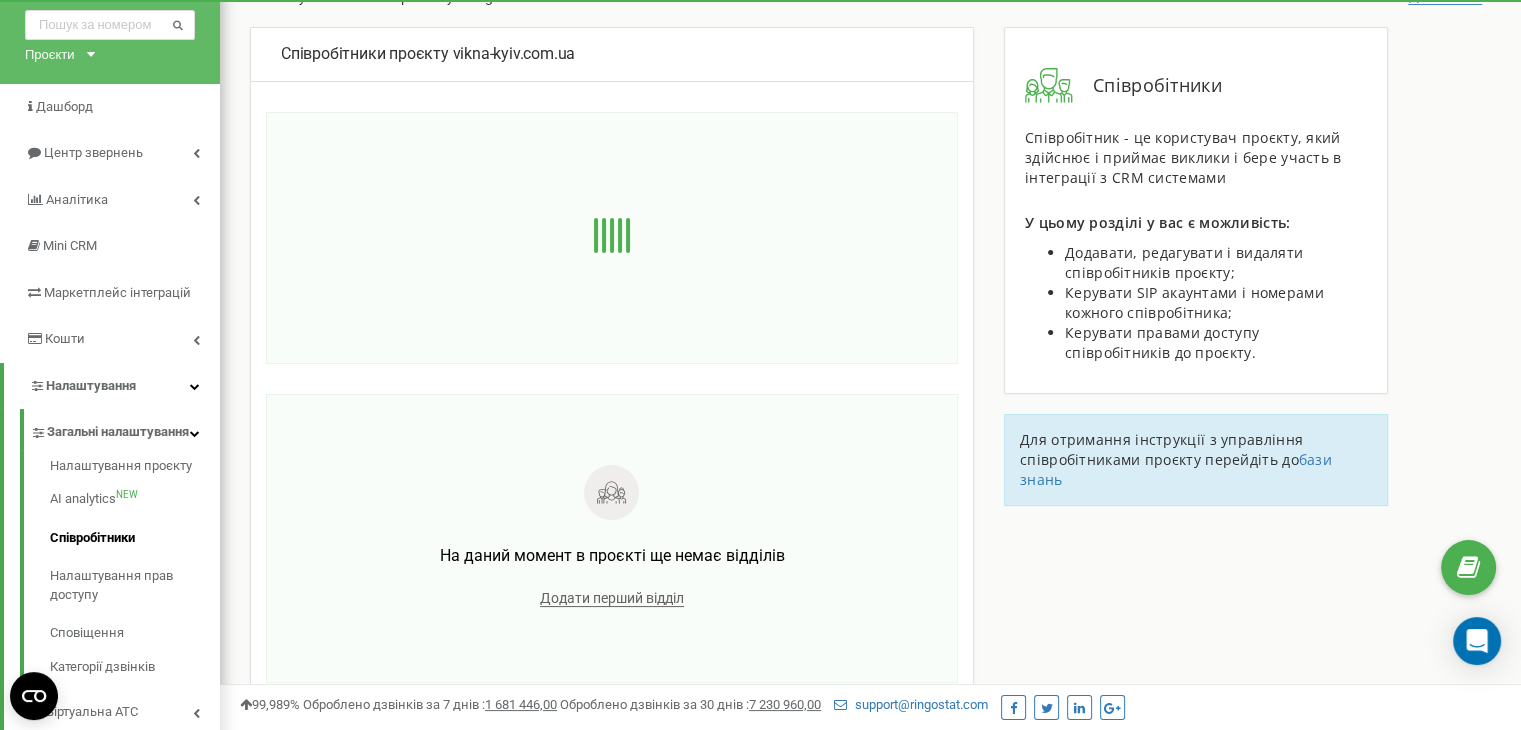 scroll, scrollTop: 0, scrollLeft: 0, axis: both 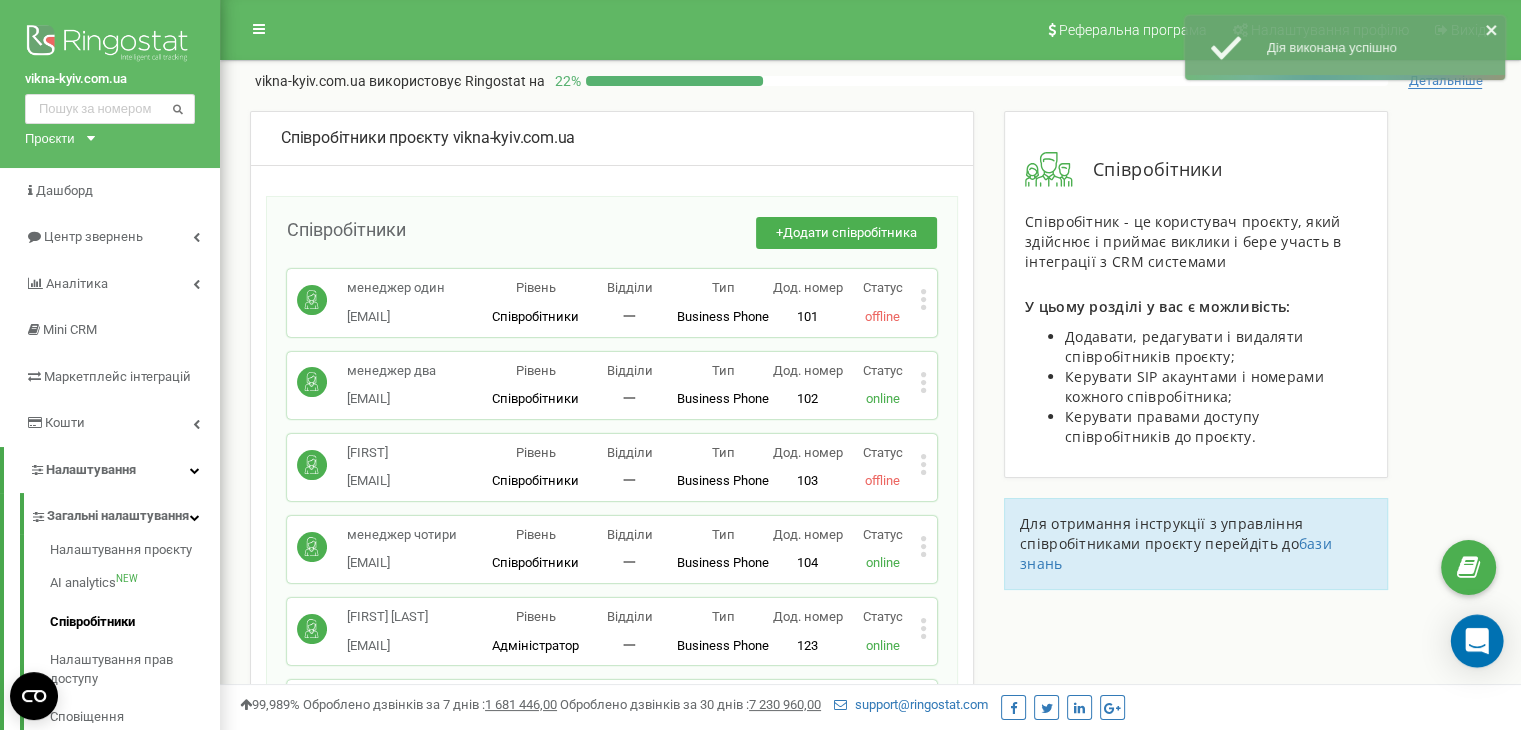 click 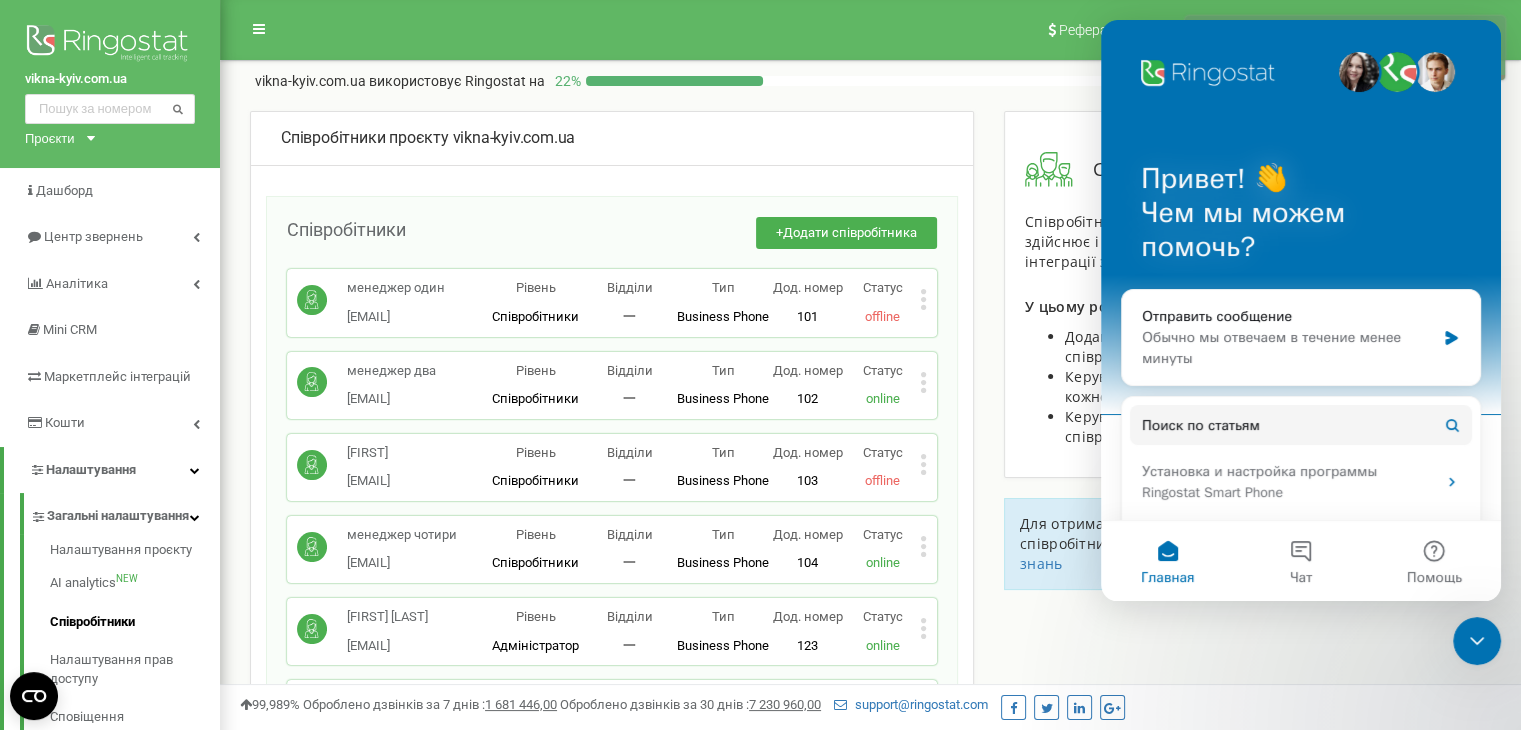 scroll, scrollTop: 0, scrollLeft: 0, axis: both 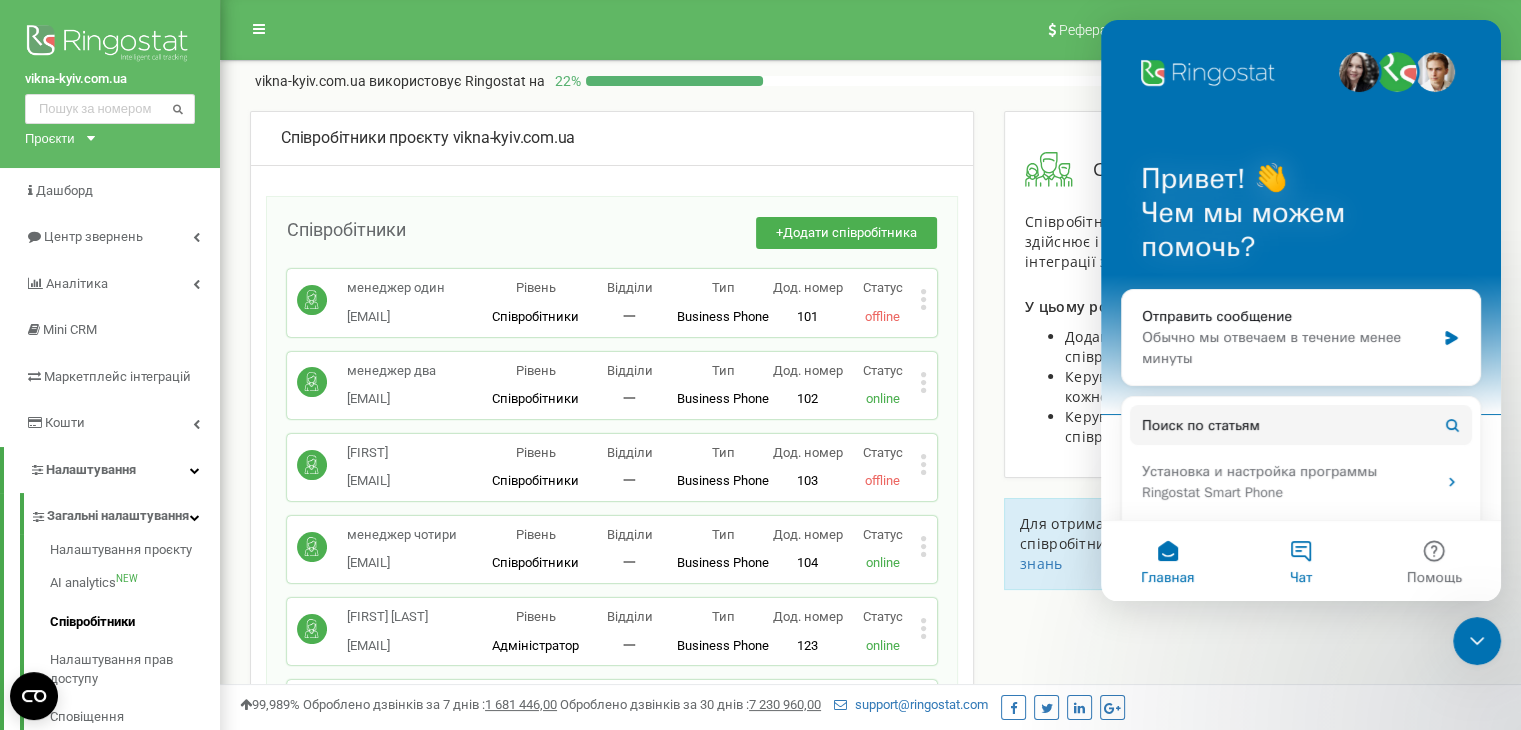 click on "Чат" at bounding box center [1300, 561] 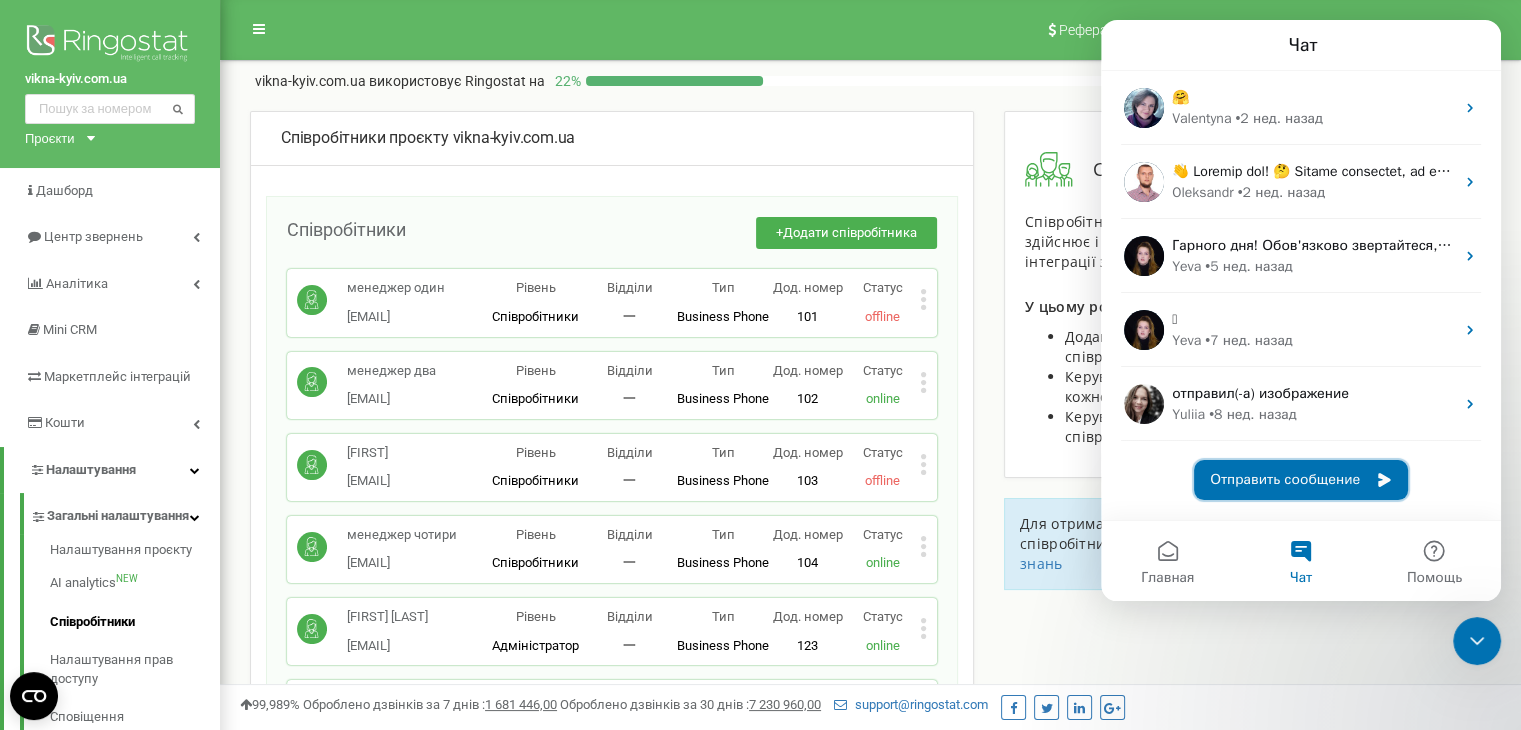 click on "Отправить сообщение" at bounding box center [1301, 480] 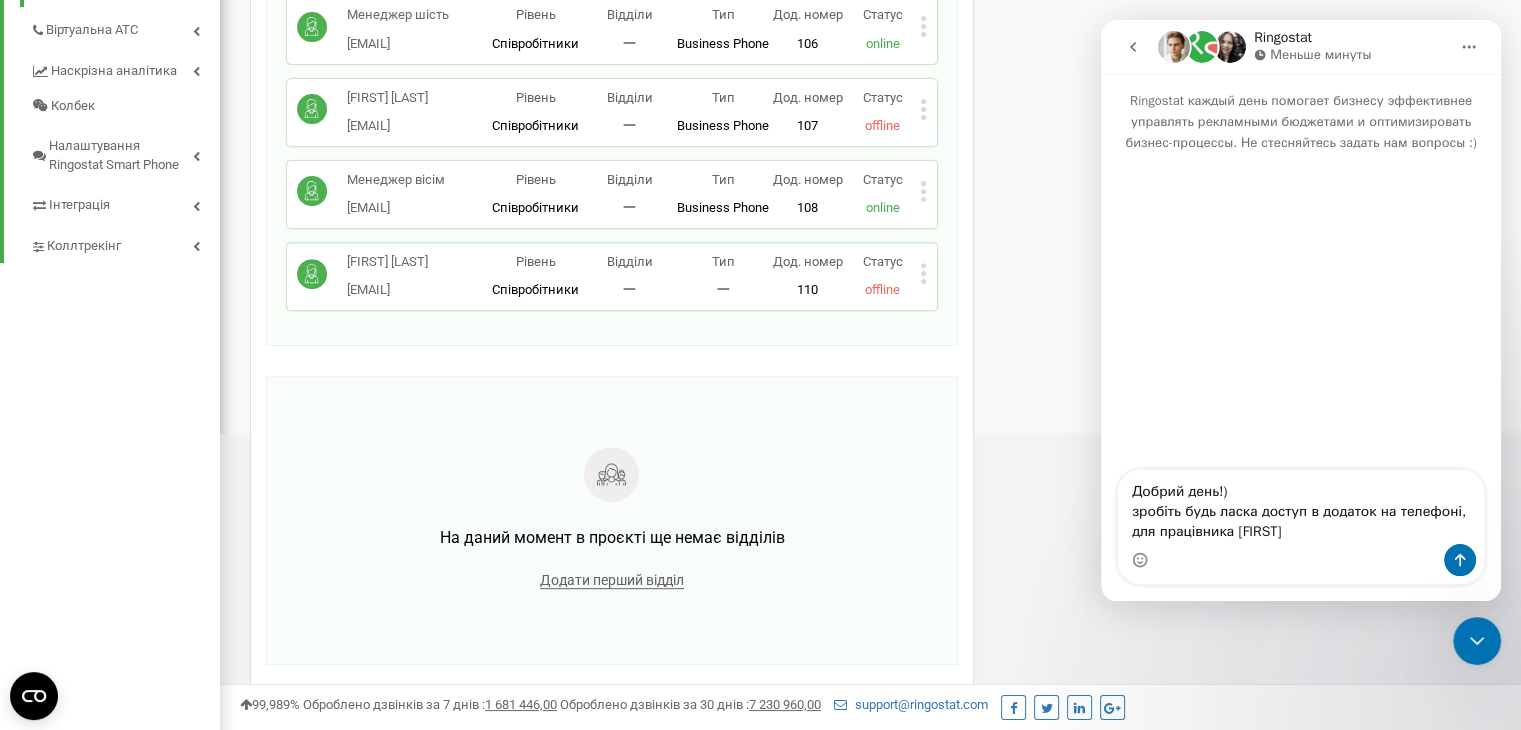 scroll, scrollTop: 763, scrollLeft: 0, axis: vertical 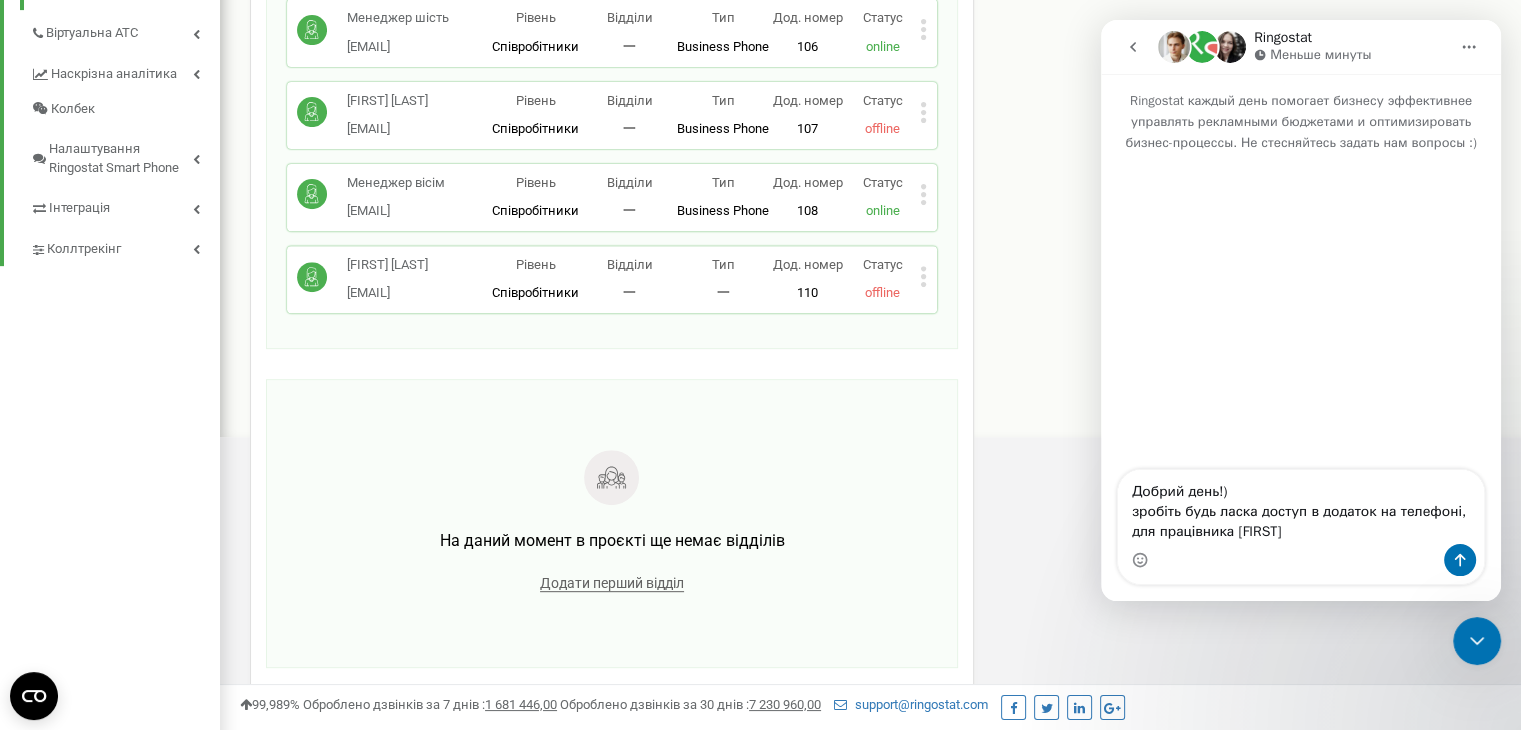 type on "Добрий день!)
зробіть будь ласка доступ в додаток на телефоні, для працівника [FIRST]" 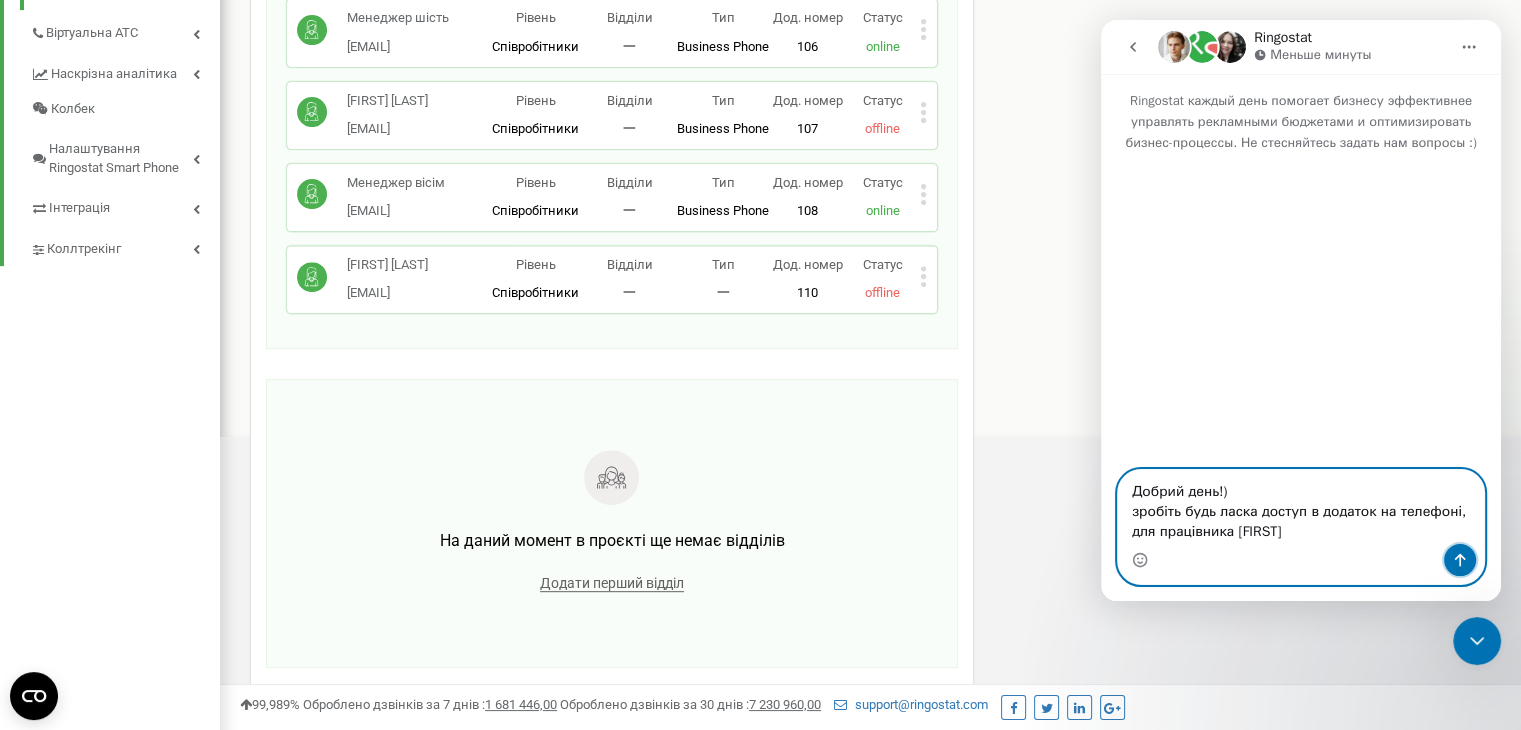 click 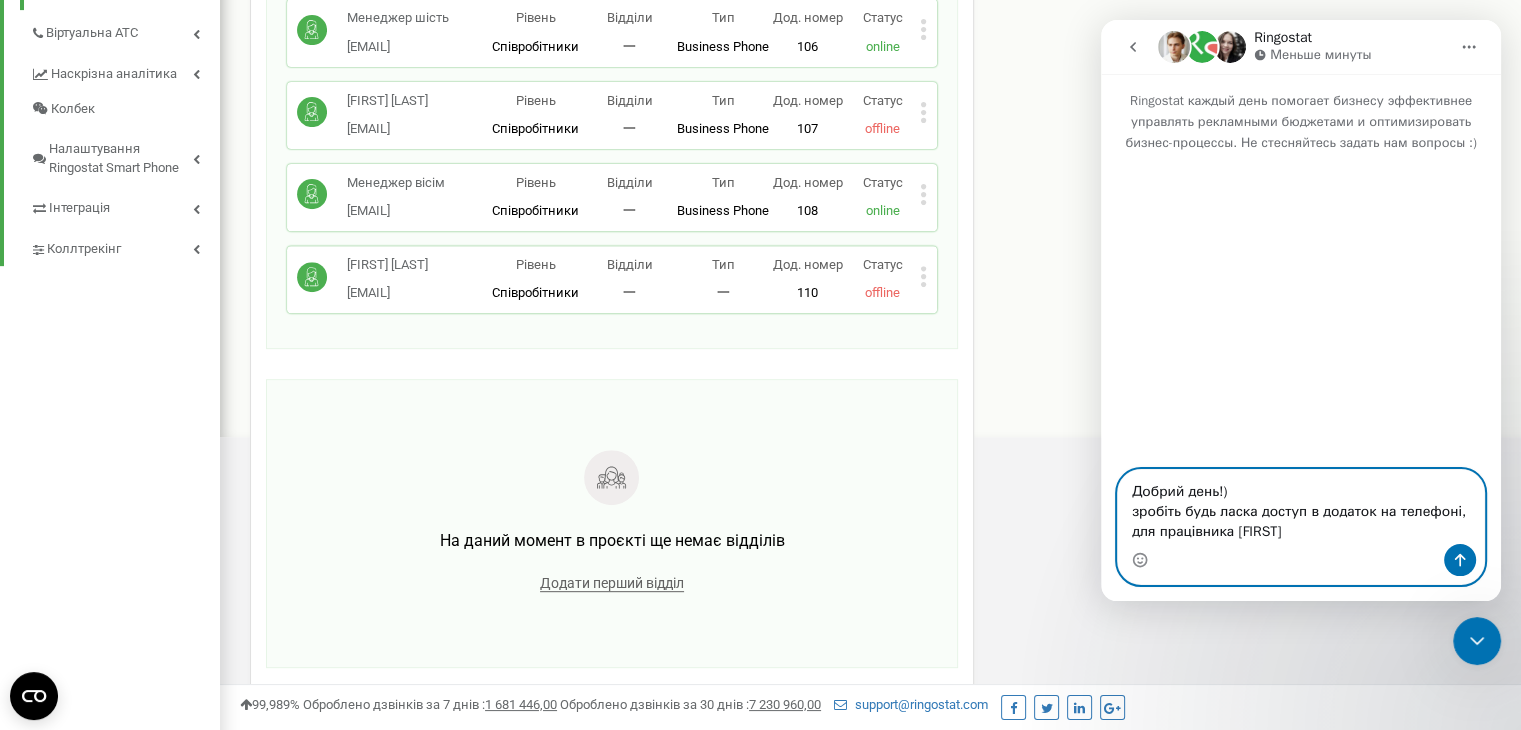 type 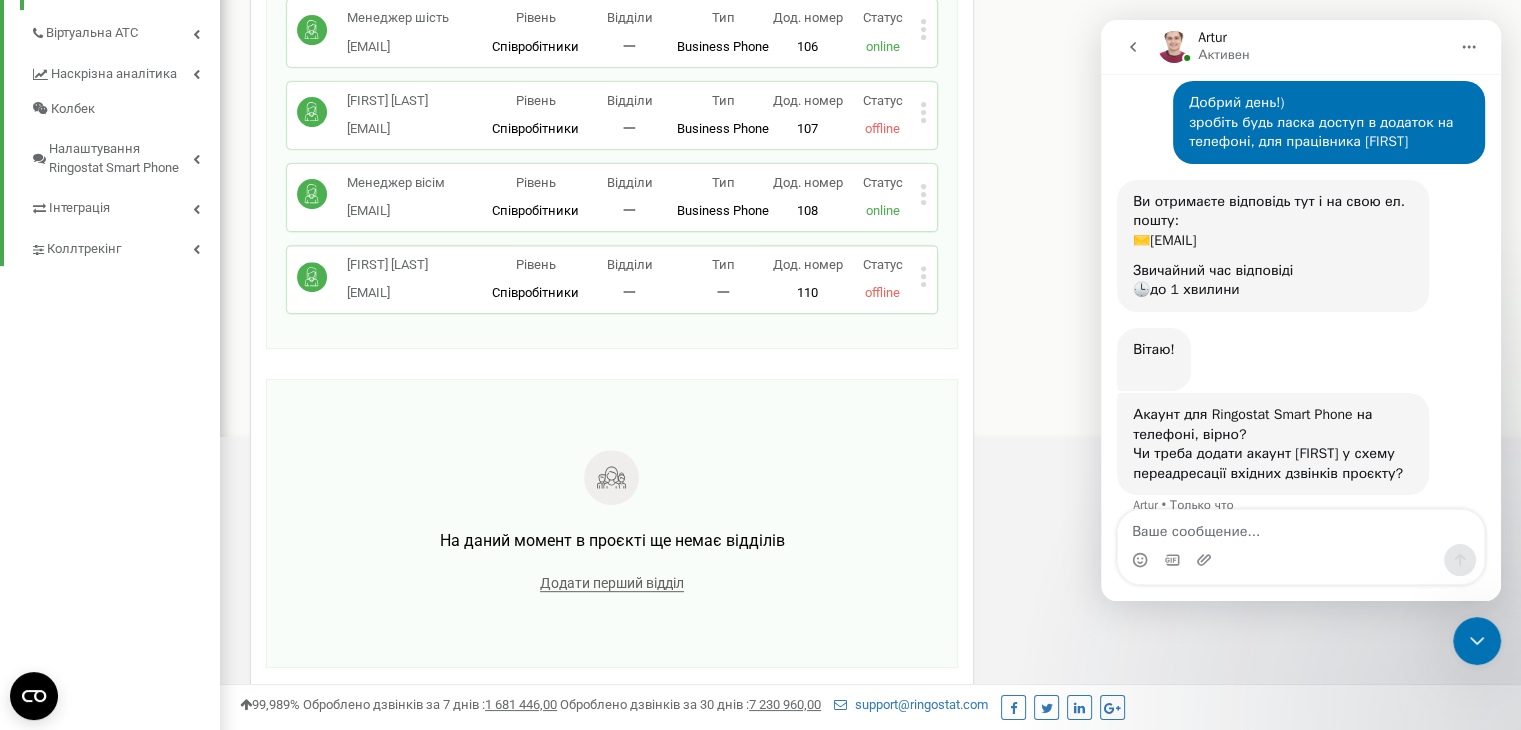 scroll, scrollTop: 123, scrollLeft: 0, axis: vertical 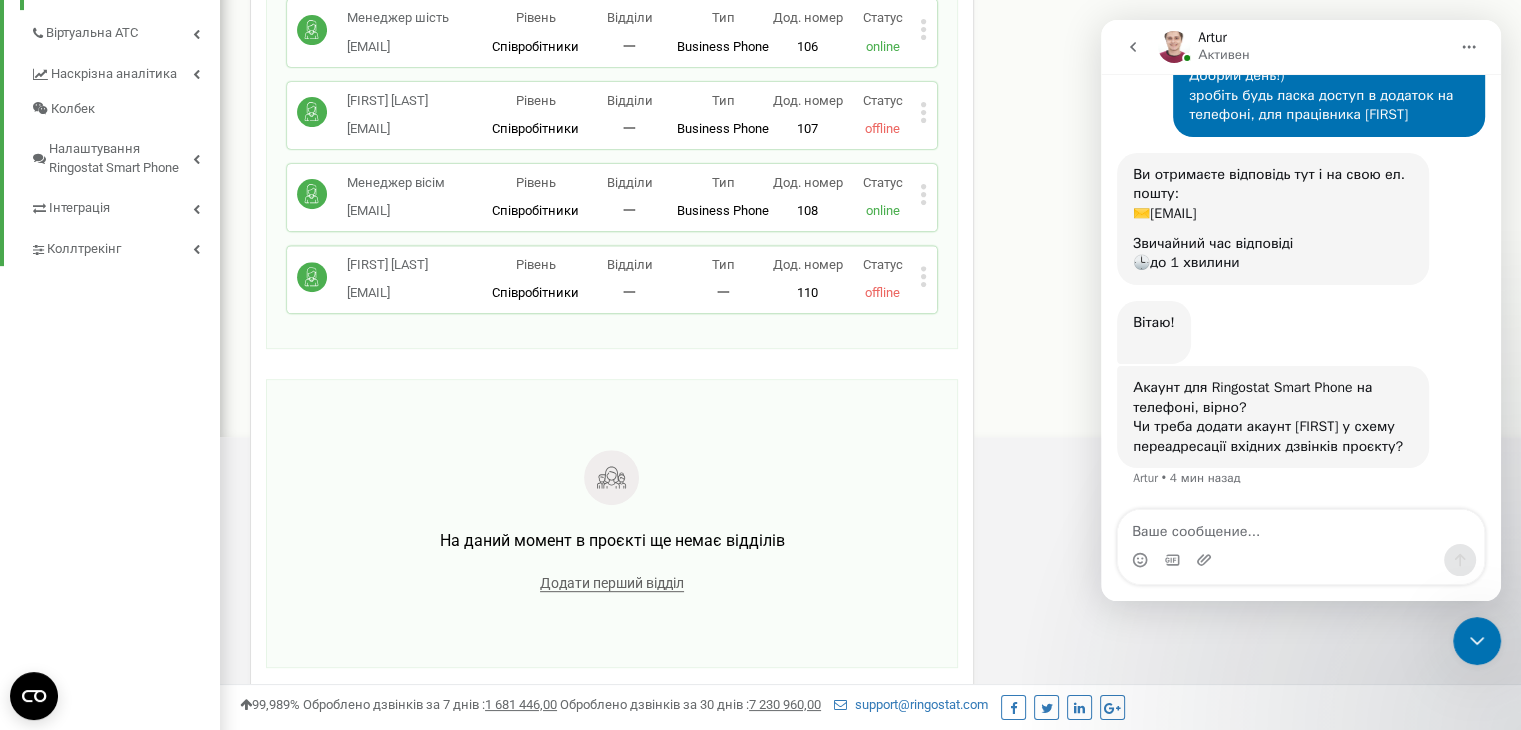 click at bounding box center (1301, 527) 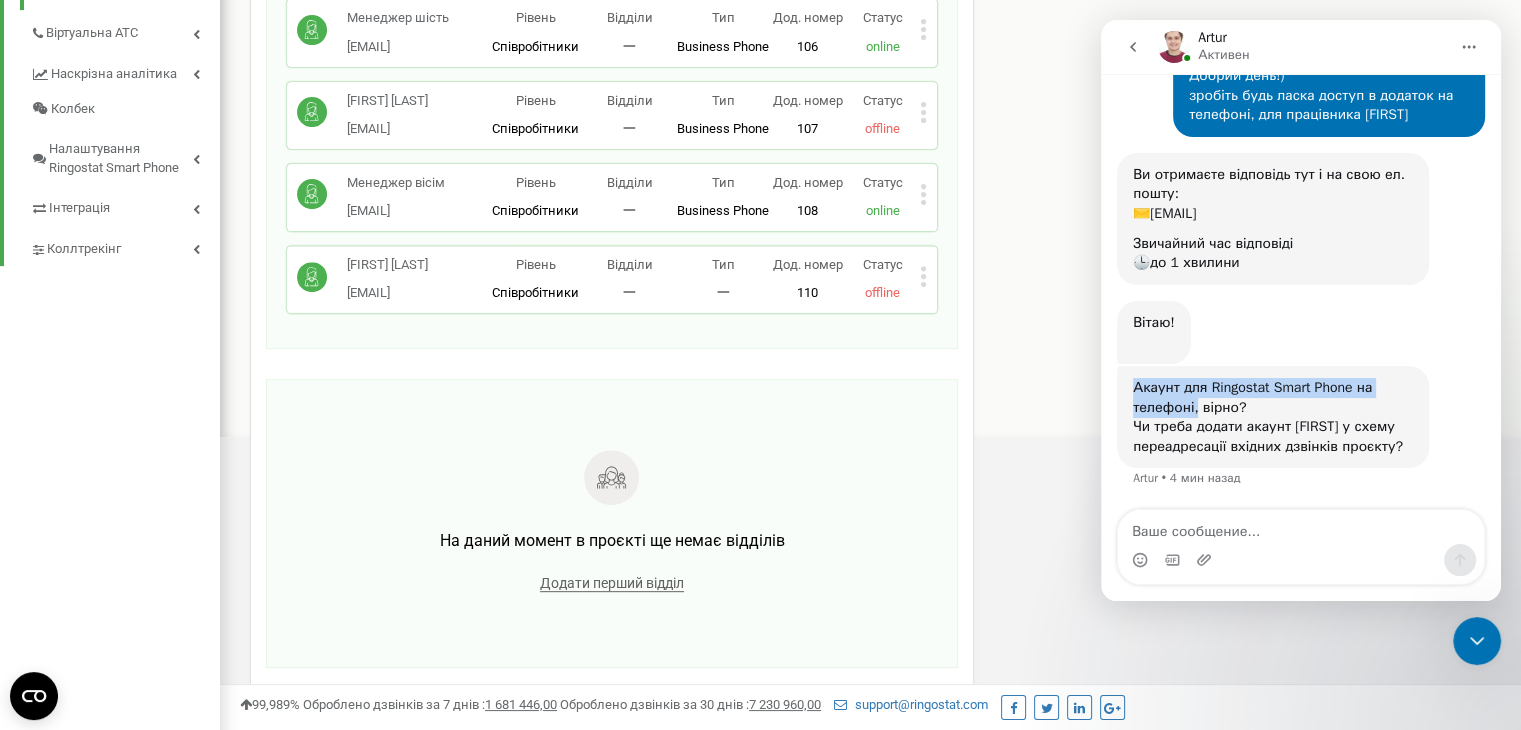 drag, startPoint x: 1133, startPoint y: 385, endPoint x: 1194, endPoint y: 406, distance: 64.513565 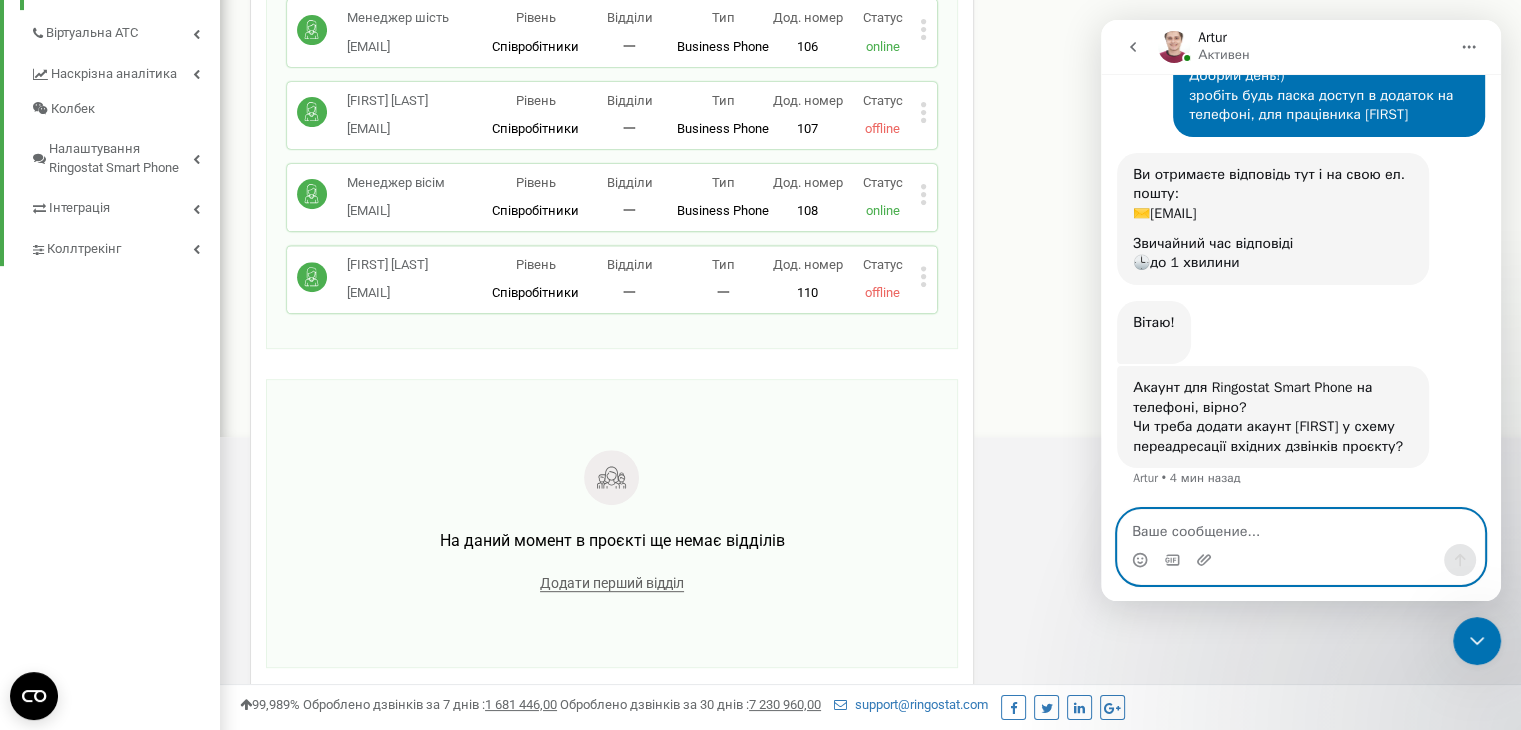 click at bounding box center (1301, 527) 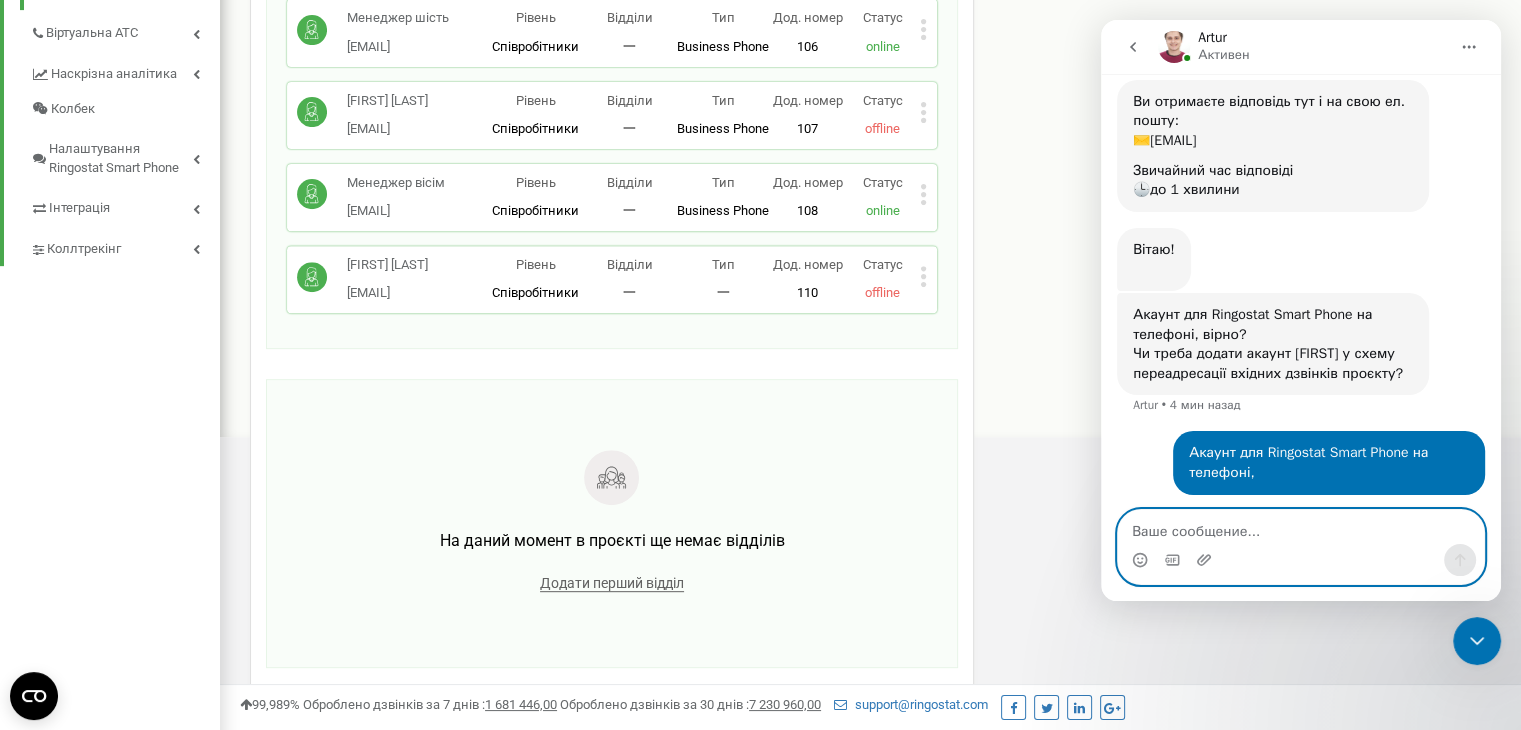 scroll, scrollTop: 202, scrollLeft: 0, axis: vertical 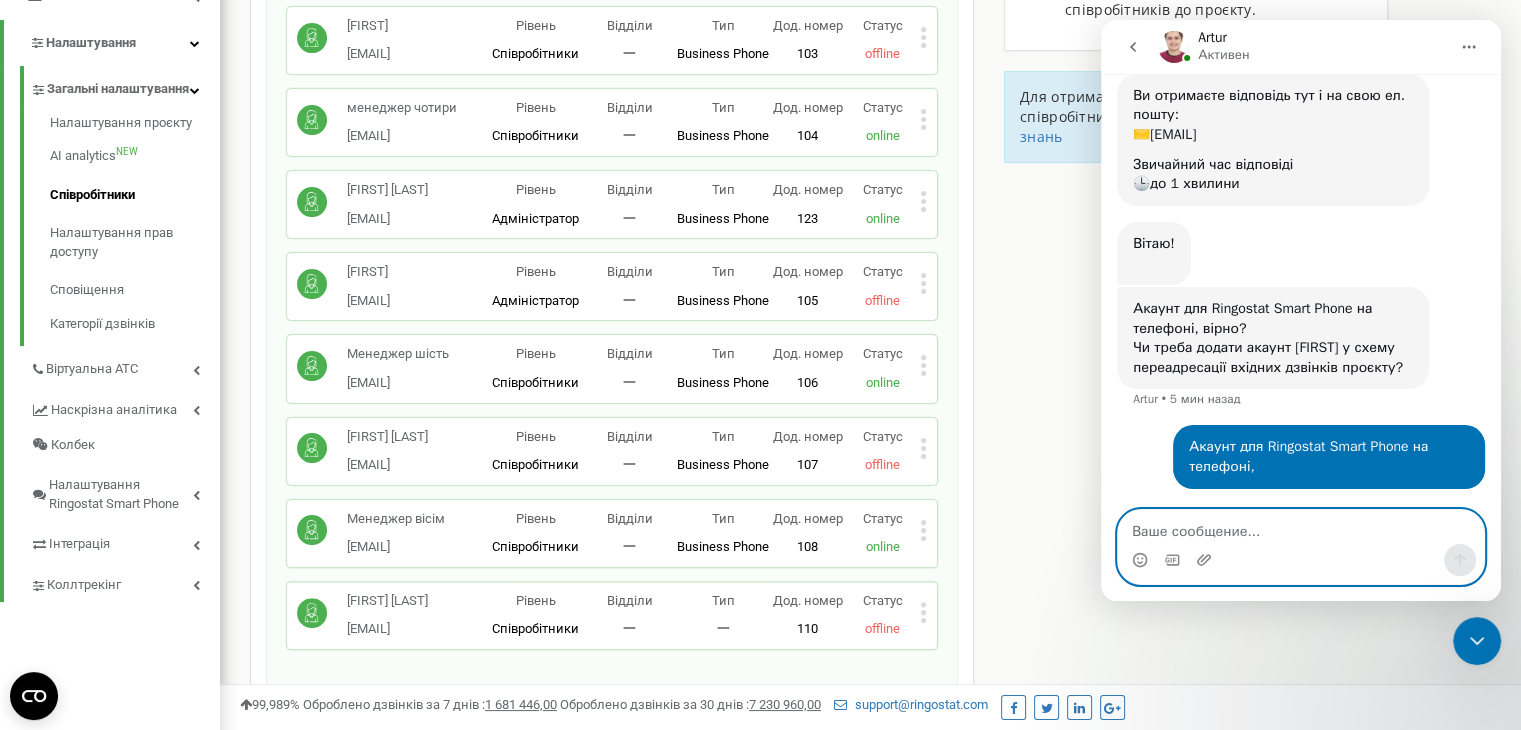 click at bounding box center [1301, 527] 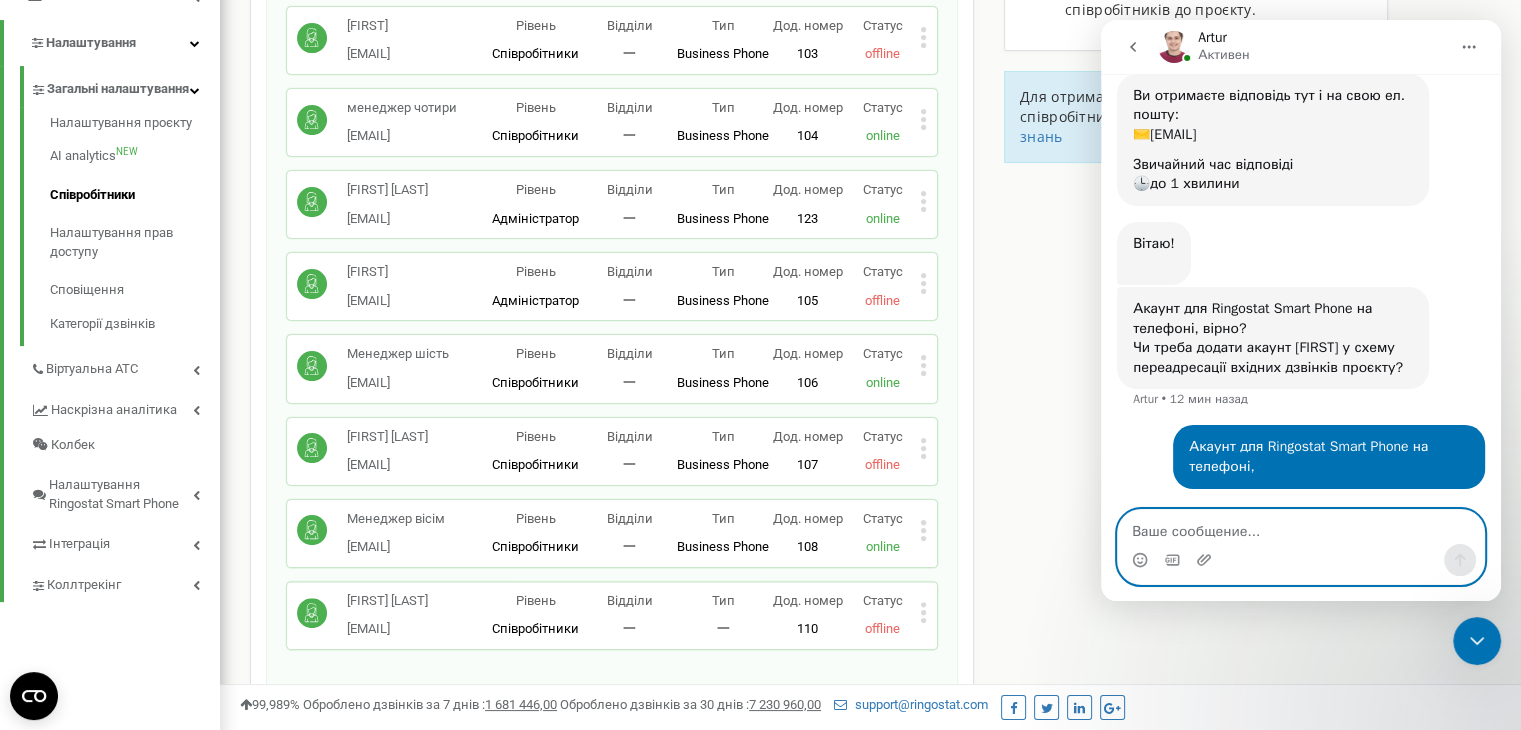 click at bounding box center [1301, 527] 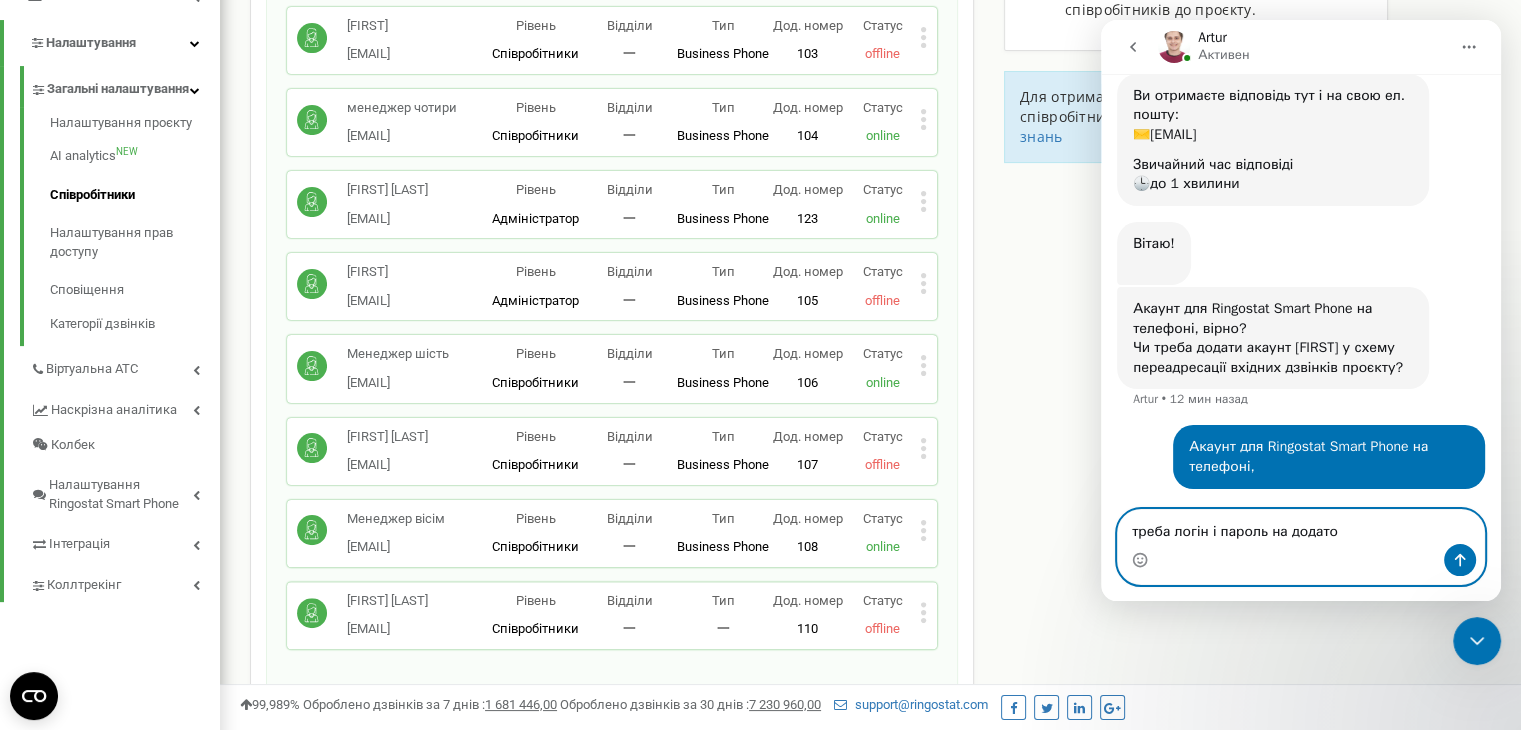 type on "треба логін і пароль на додаток" 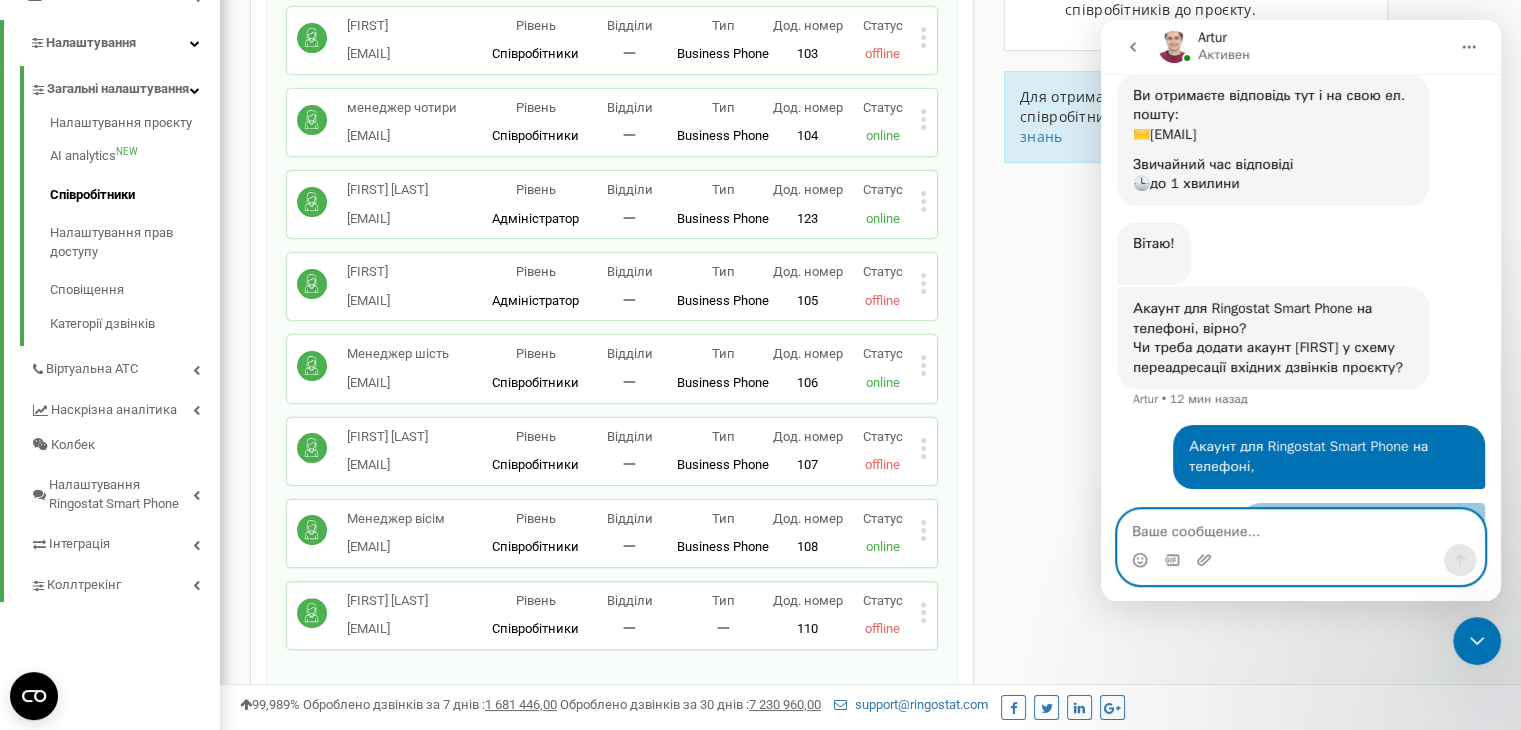 scroll, scrollTop: 248, scrollLeft: 0, axis: vertical 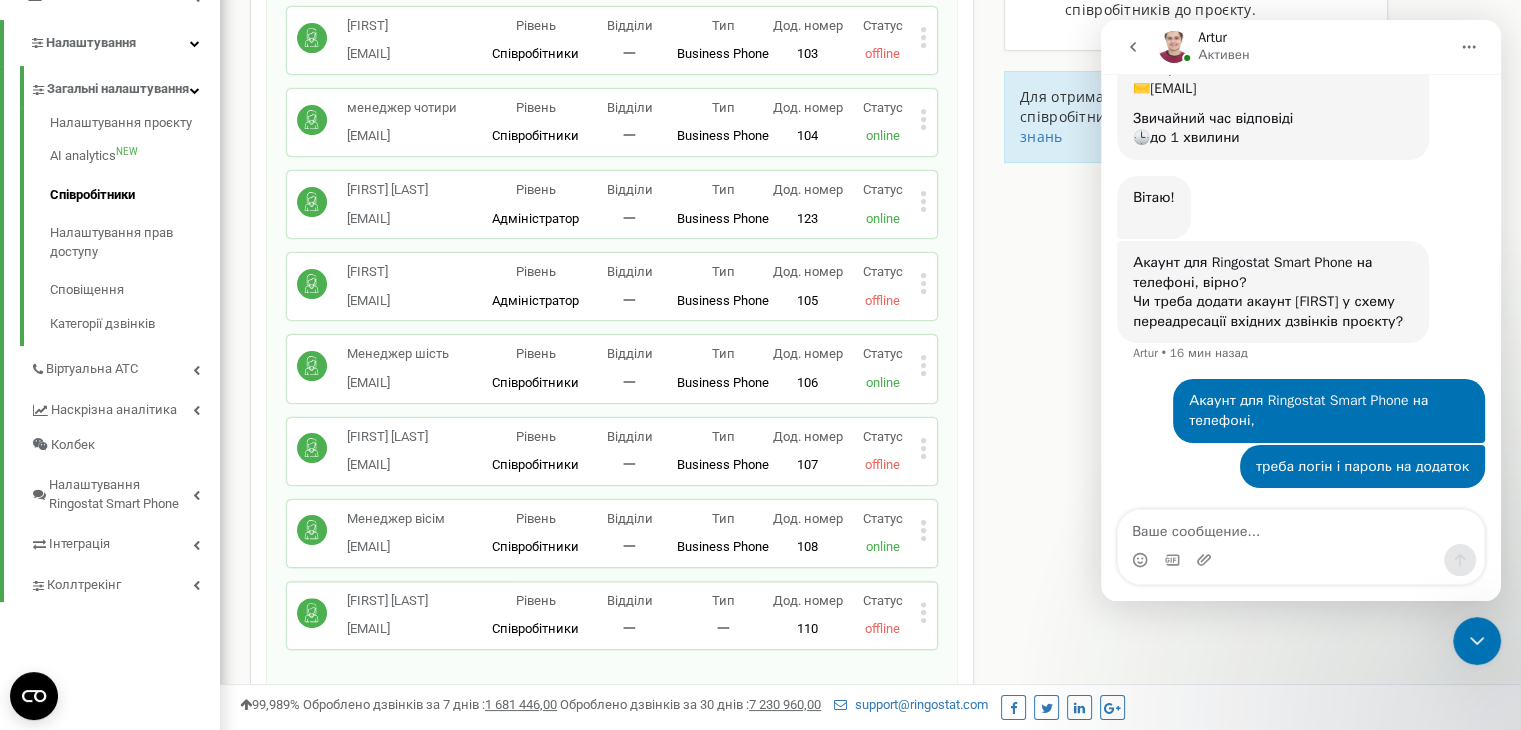 click at bounding box center (1301, 560) 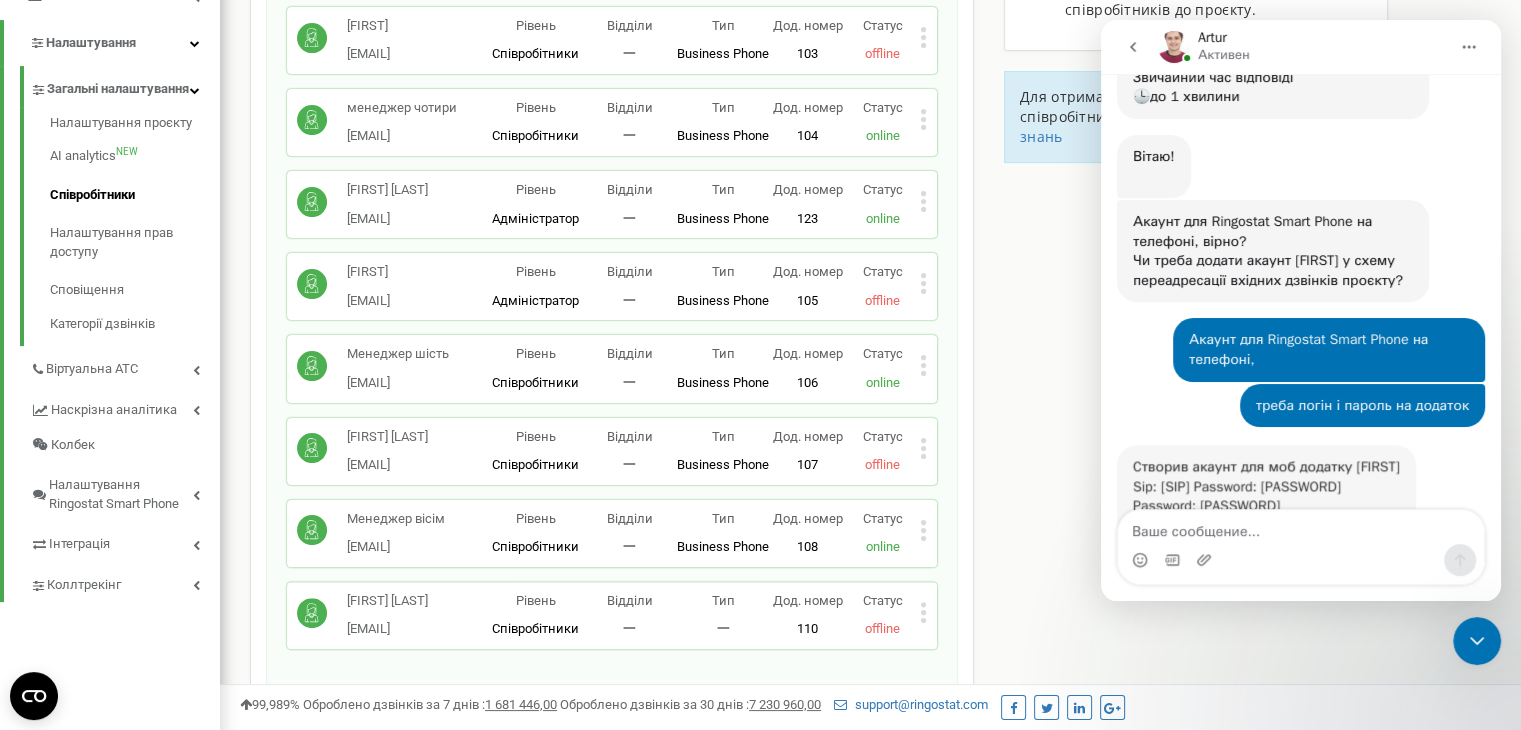 scroll, scrollTop: 386, scrollLeft: 0, axis: vertical 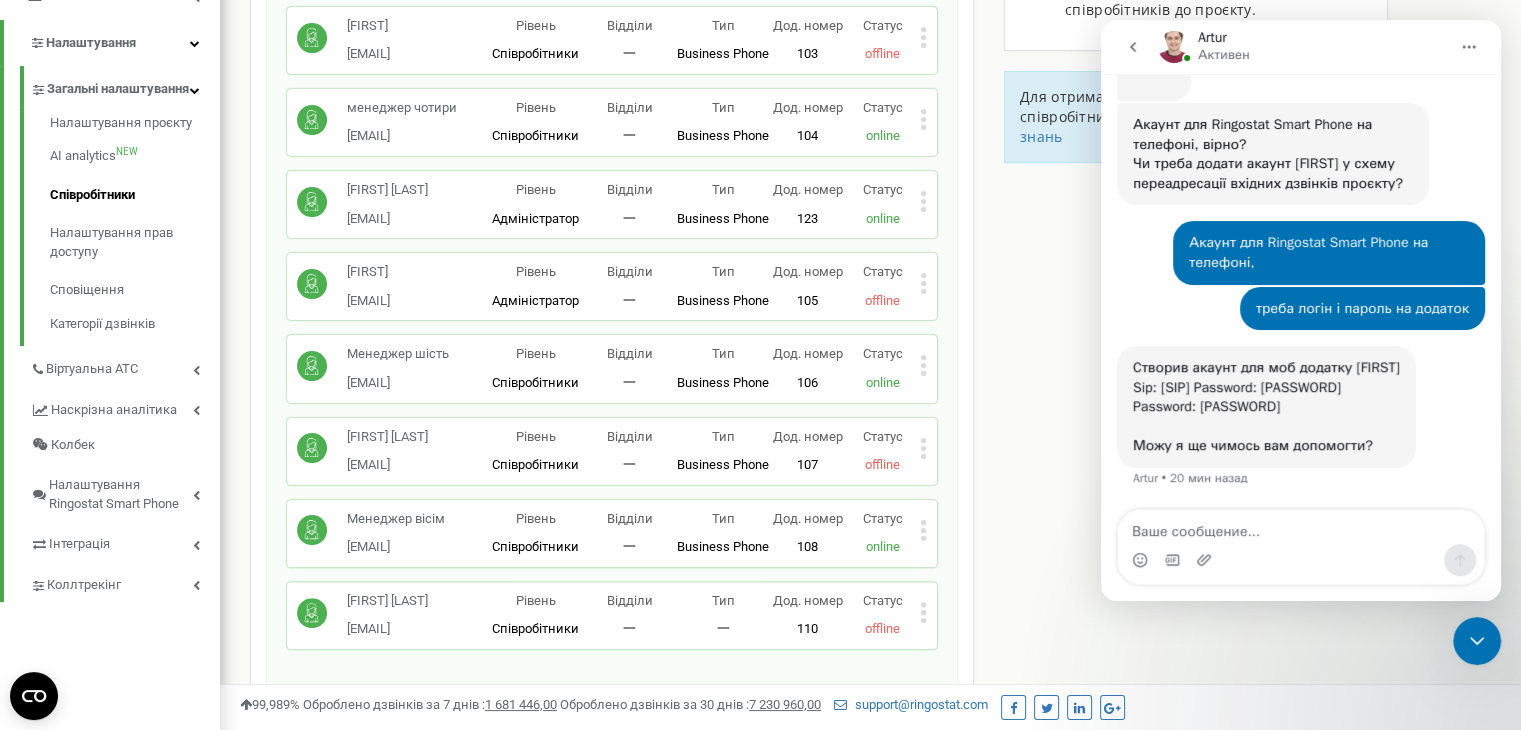 drag, startPoint x: 1133, startPoint y: 368, endPoint x: 1313, endPoint y: 407, distance: 184.17654 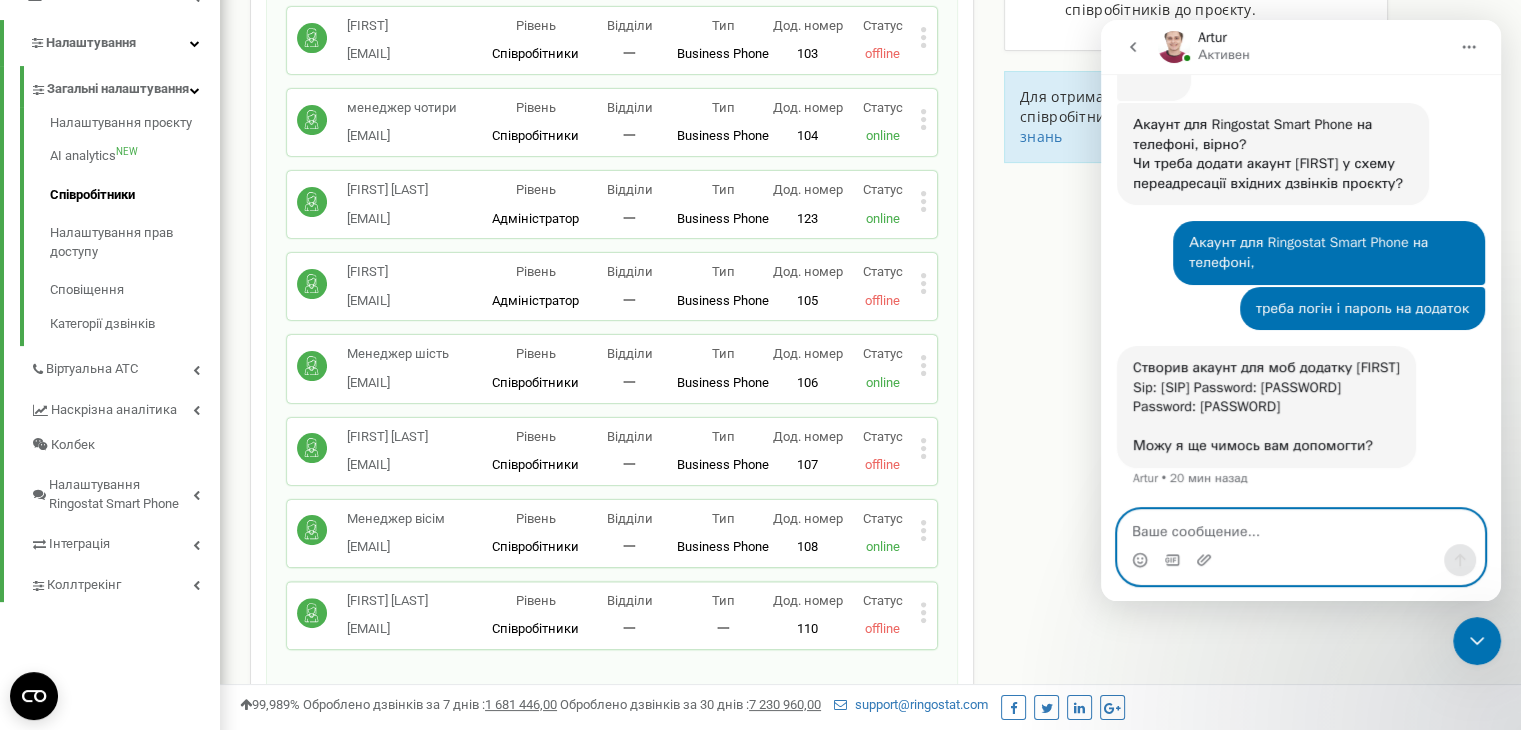 click at bounding box center [1301, 527] 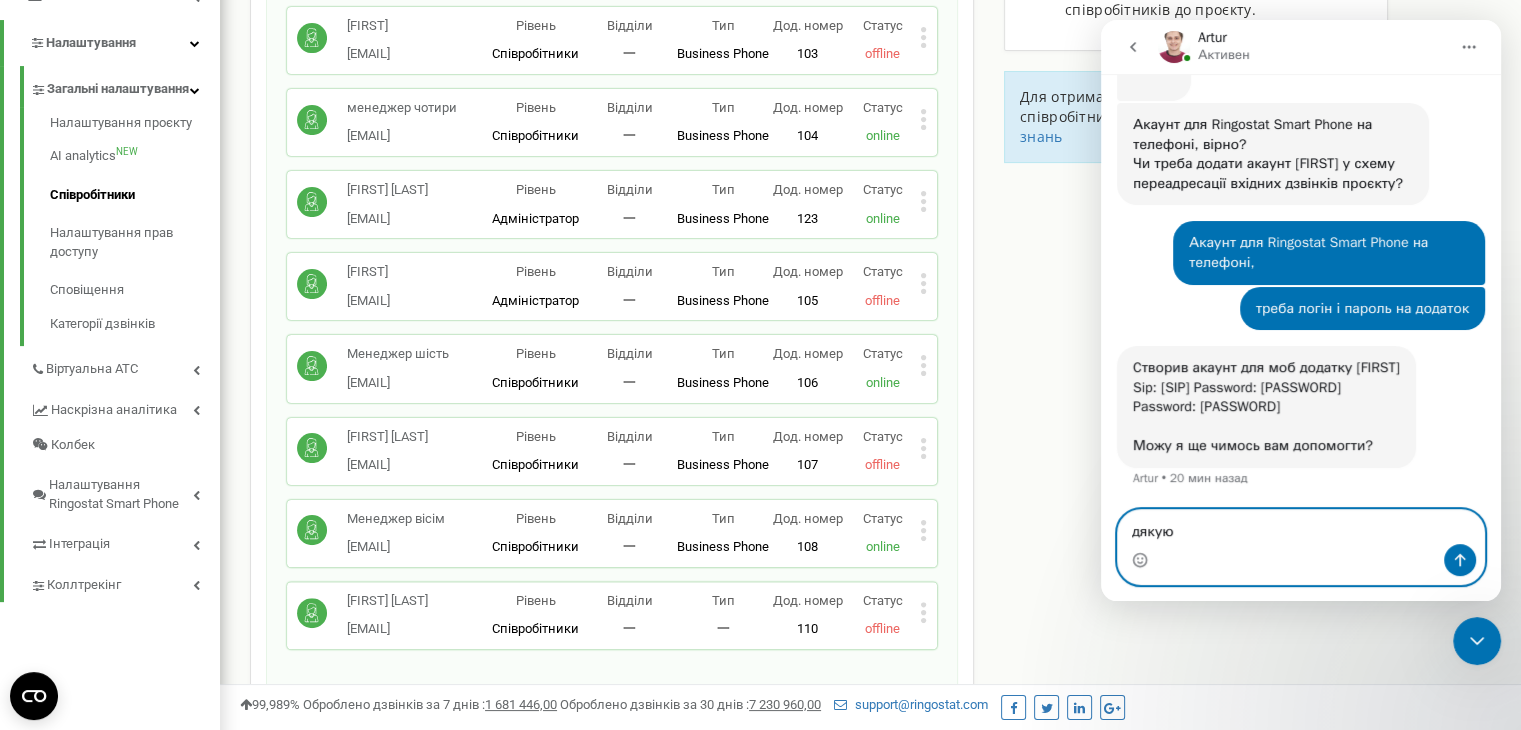 type on "дякую)" 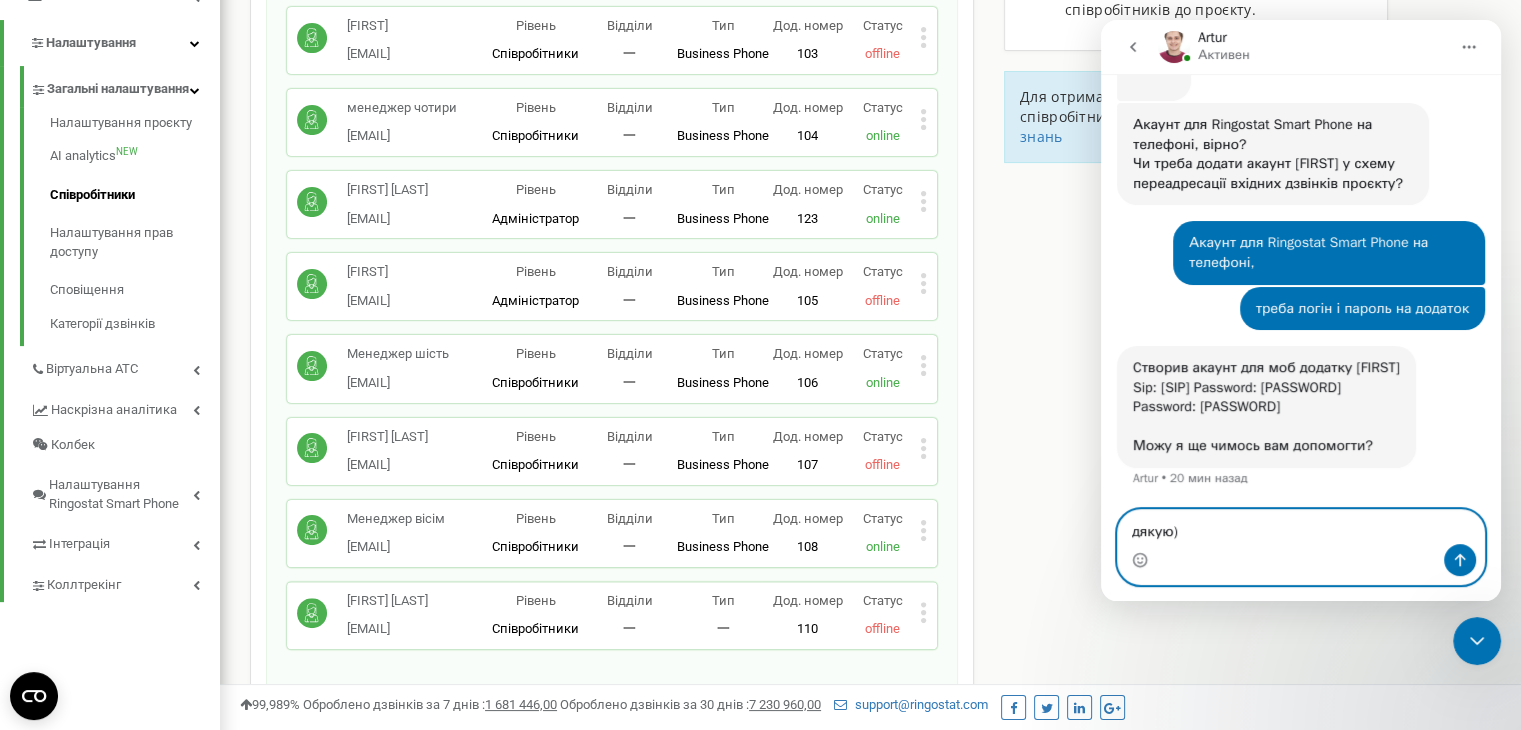 type 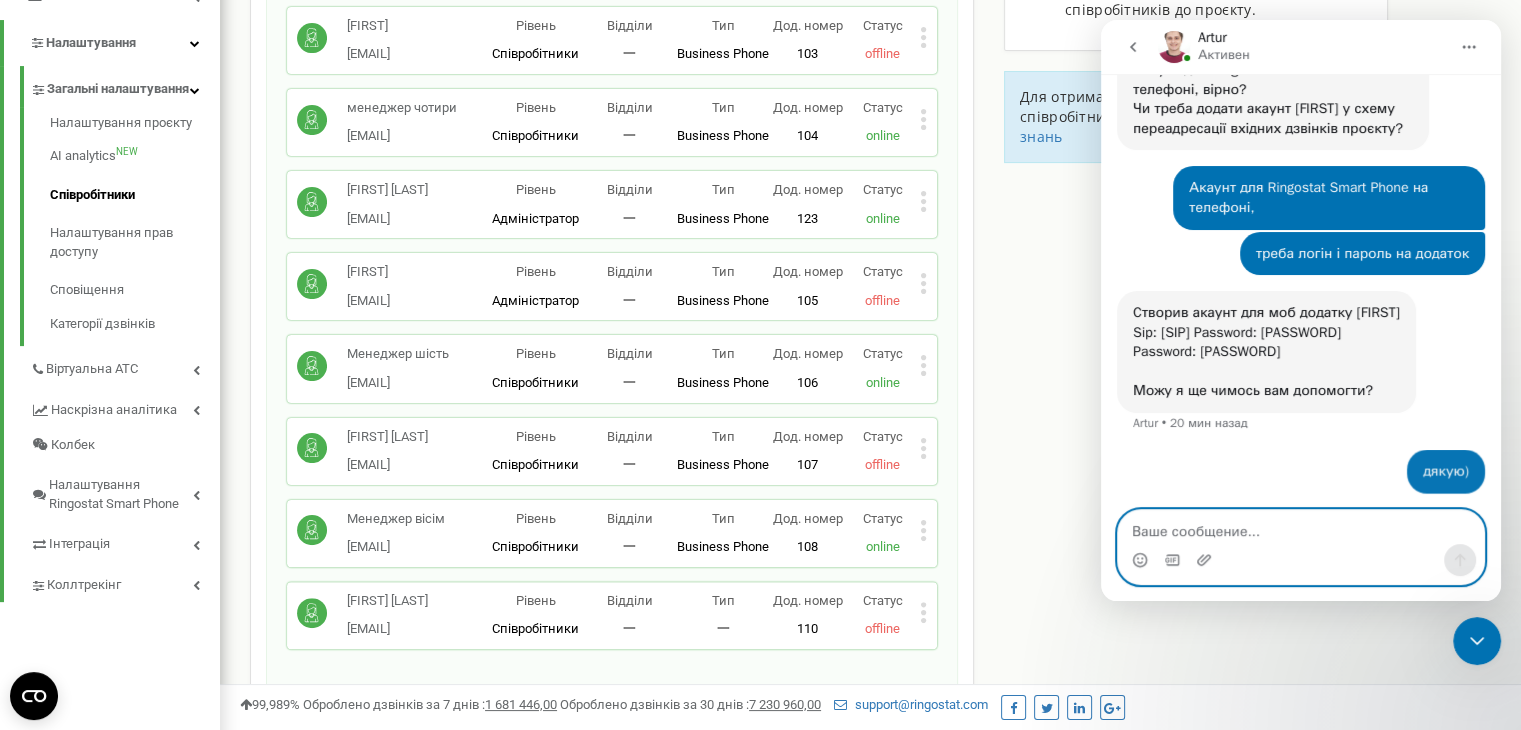 scroll, scrollTop: 445, scrollLeft: 0, axis: vertical 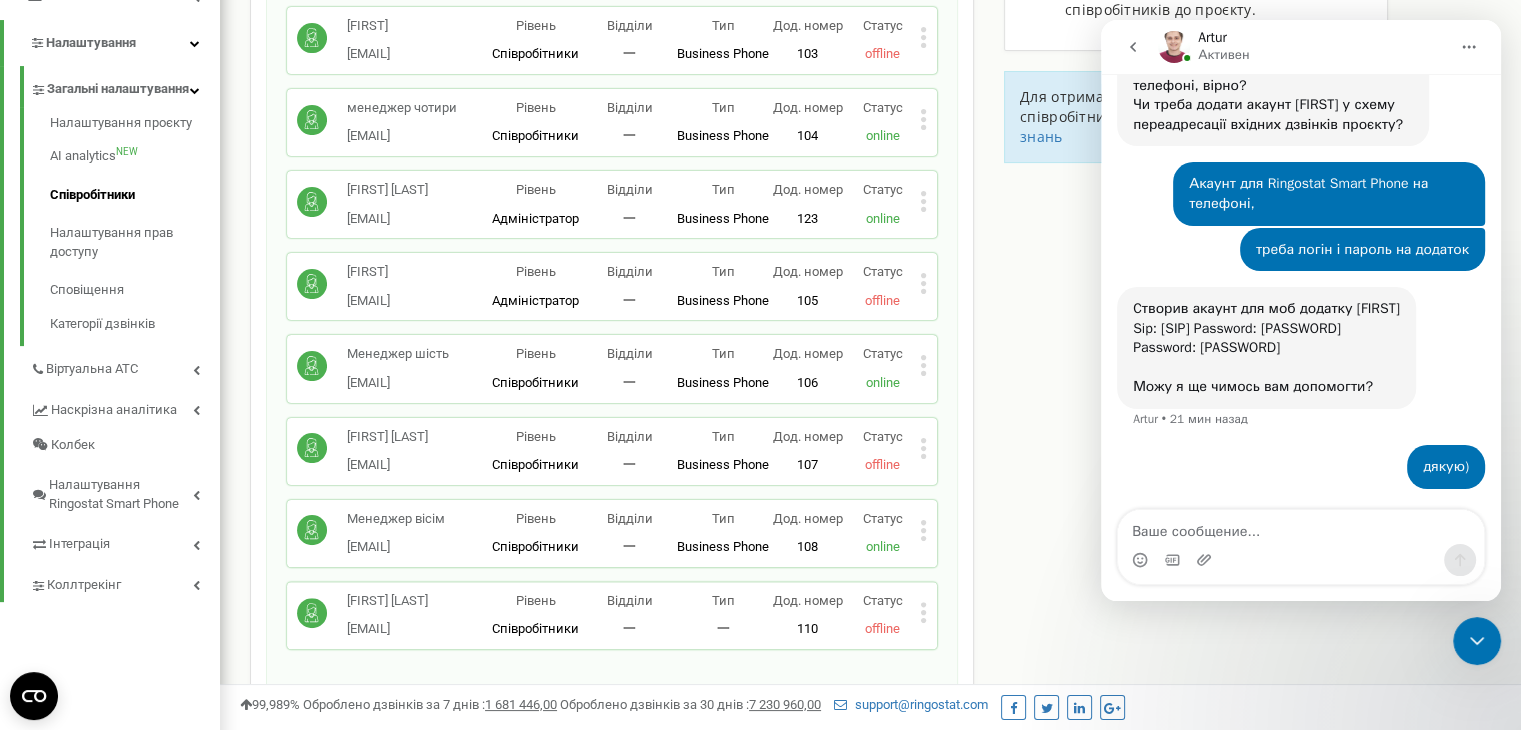 click on "Співробітники проєкту    vikna-kyiv.com.ua Співробітники +  Додати співробітника менеджер один [EMAIL] [EMAIL] Рівень Співробітники Відділи 一 Тип Business Phone Повноцінне робоче місце співробітника з усіма можливостями, дозволяє використовувати Ringostat Smart Phone і прив'язати зовнішні номери співробітника. Дод. номер 101 Статус offline Редагувати   Видалити співробітника Копіювати SIP Копіювати Email Копіювати ID ( [NUMBER] ) менеджер два [EMAIL] [EMAIL] Рівень Співробітники Відділи 一 Тип Business Phone Дод. номер 102 Статус online Редагувати   Видалити співробітника Копіювати SIP ( ) 一" at bounding box center [870, 424] 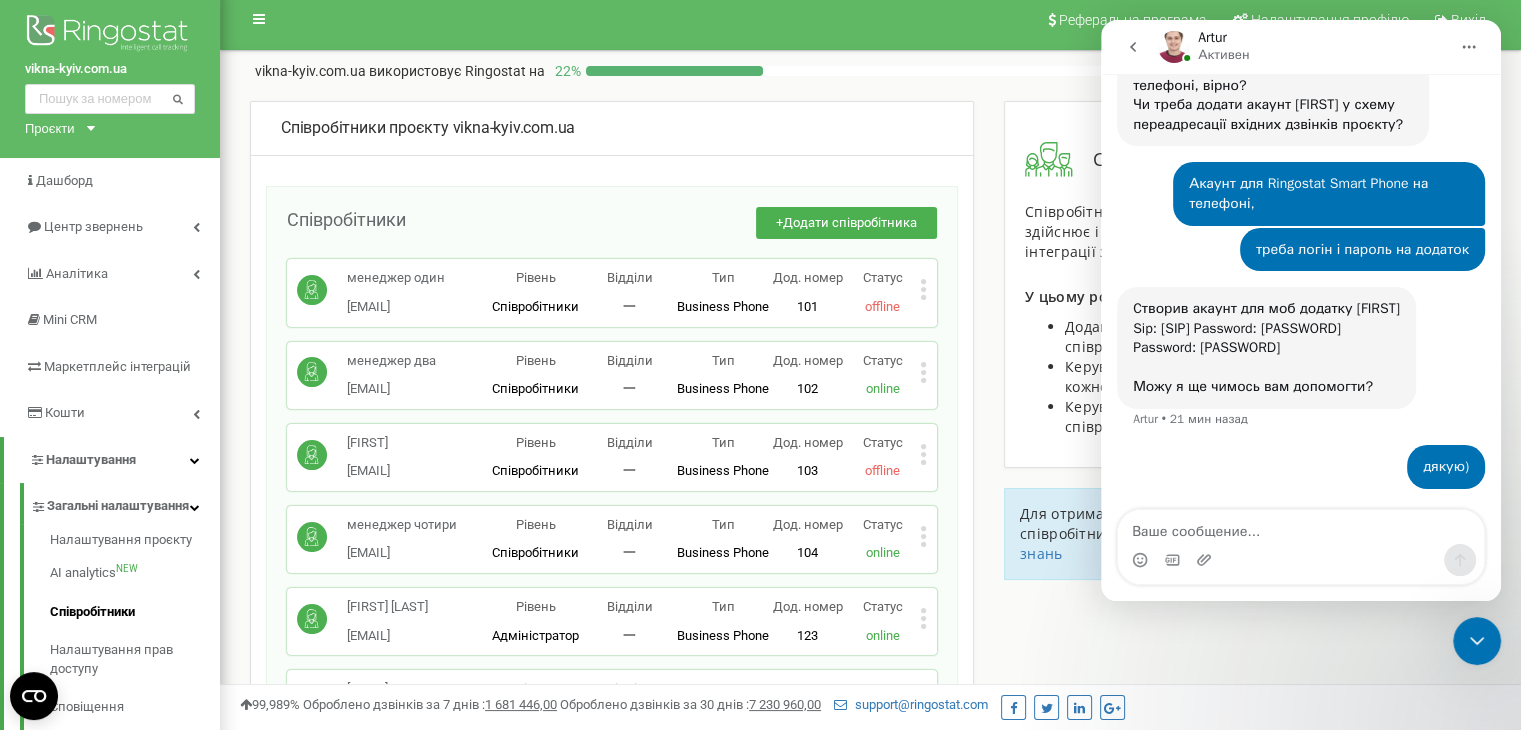 scroll, scrollTop: 0, scrollLeft: 0, axis: both 